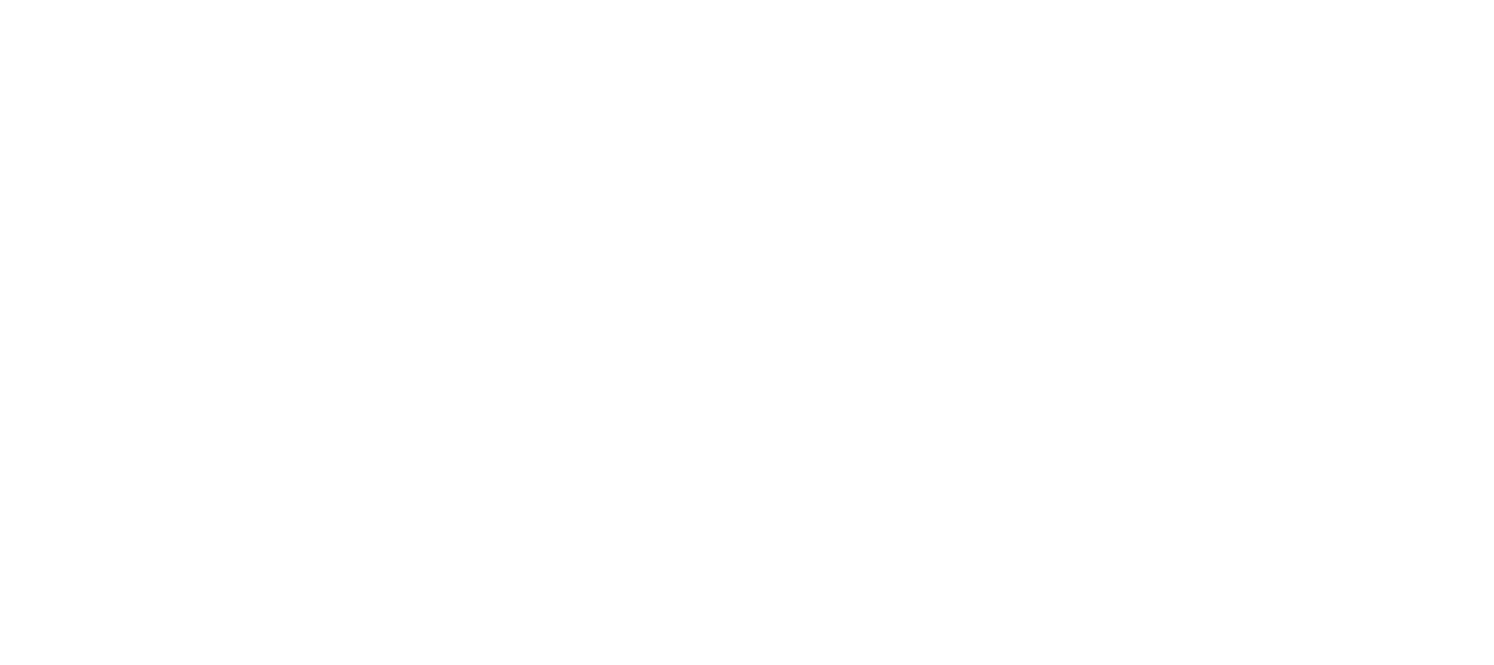 scroll, scrollTop: 0, scrollLeft: 0, axis: both 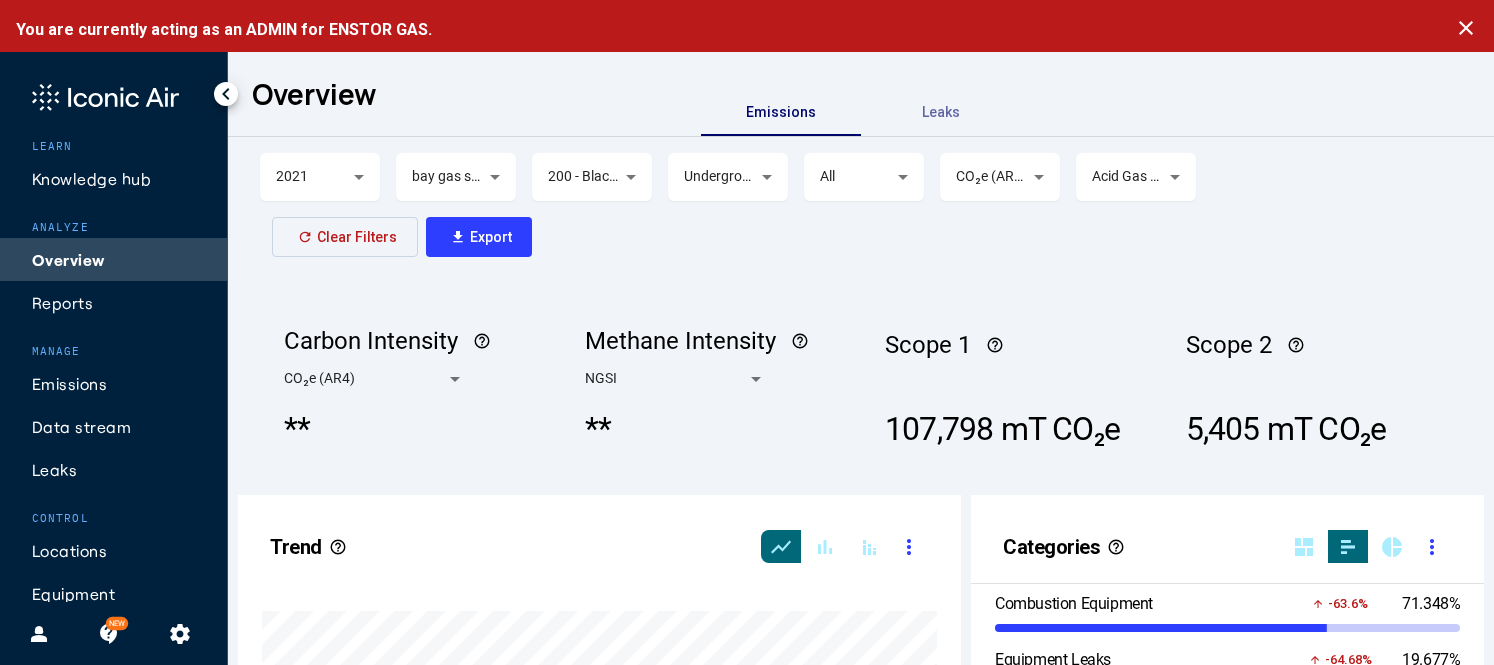 click on "Leaks" 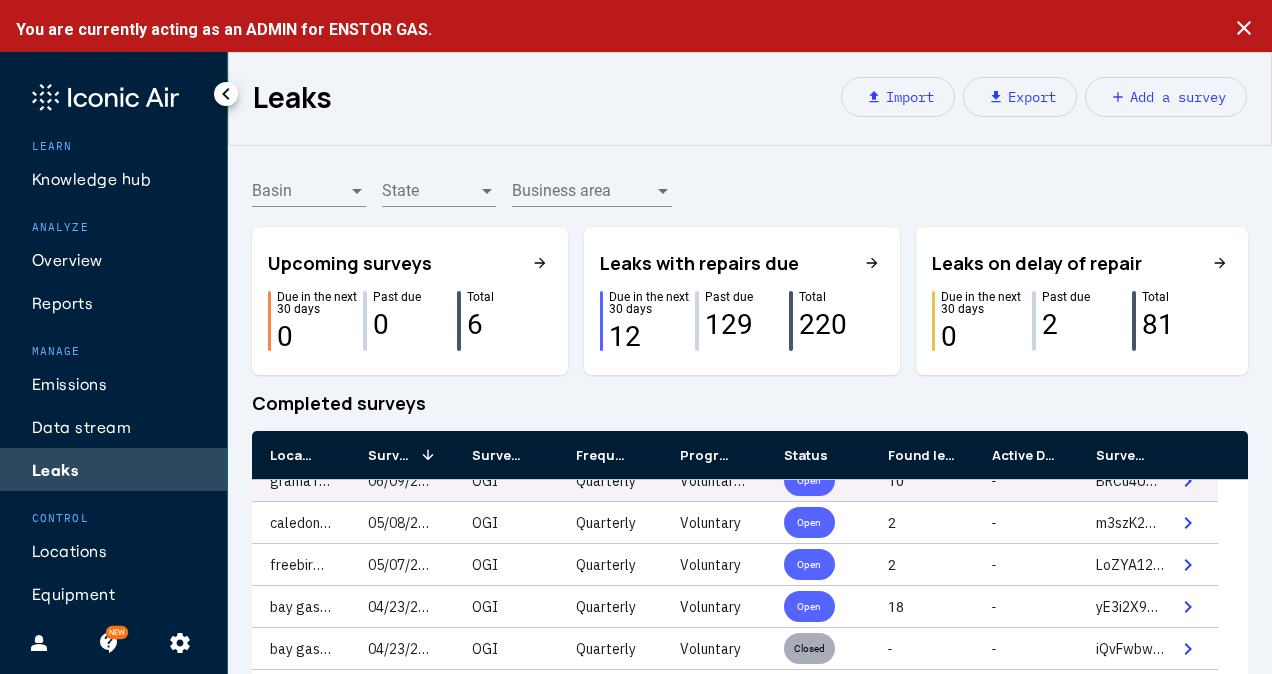 scroll, scrollTop: 0, scrollLeft: 0, axis: both 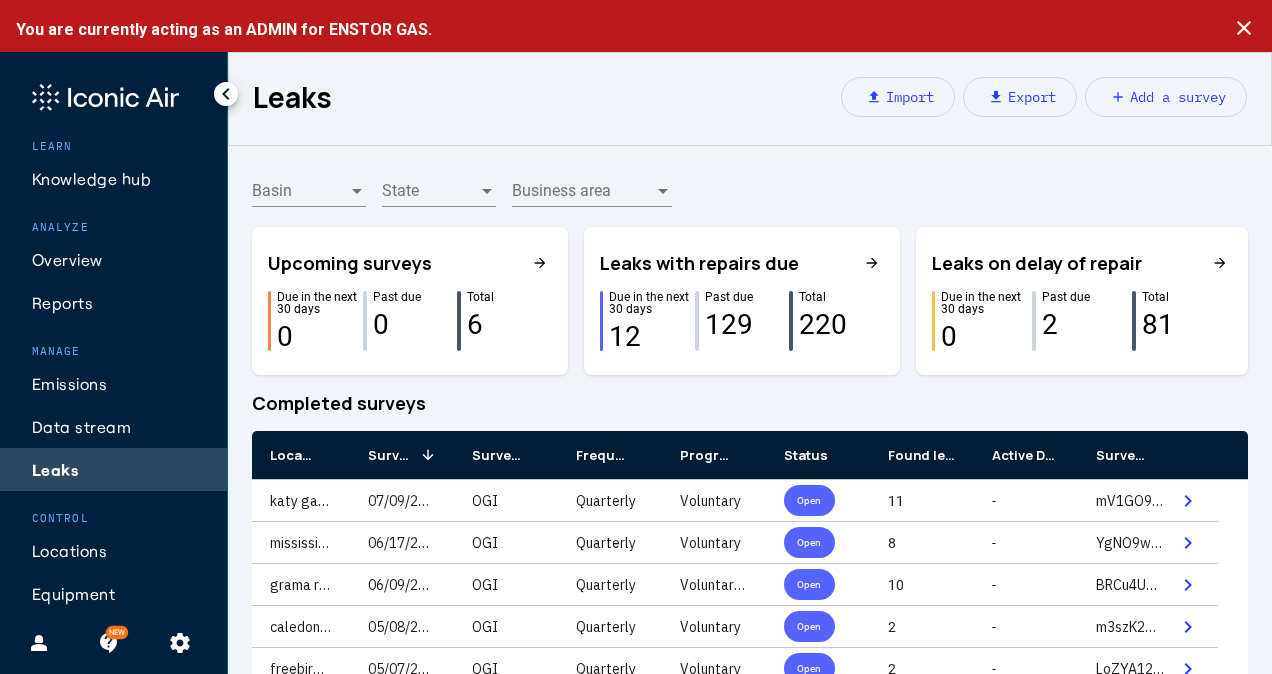 click on "Data stream" 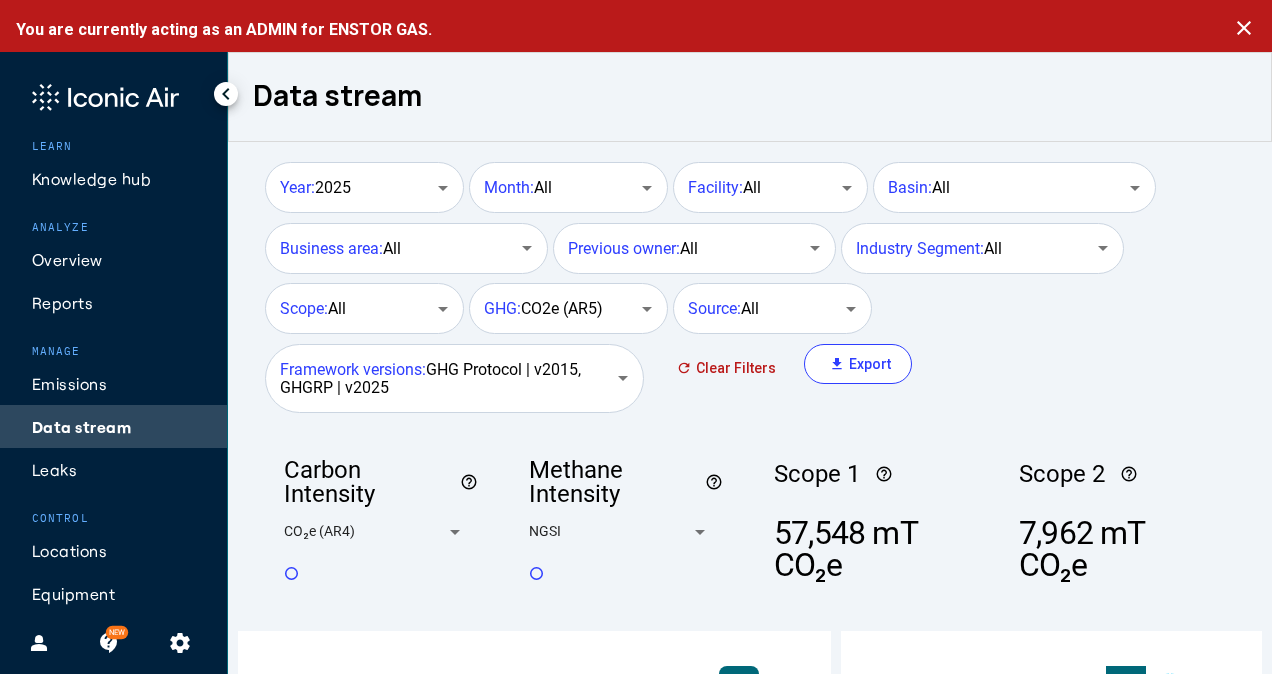 click on "close" 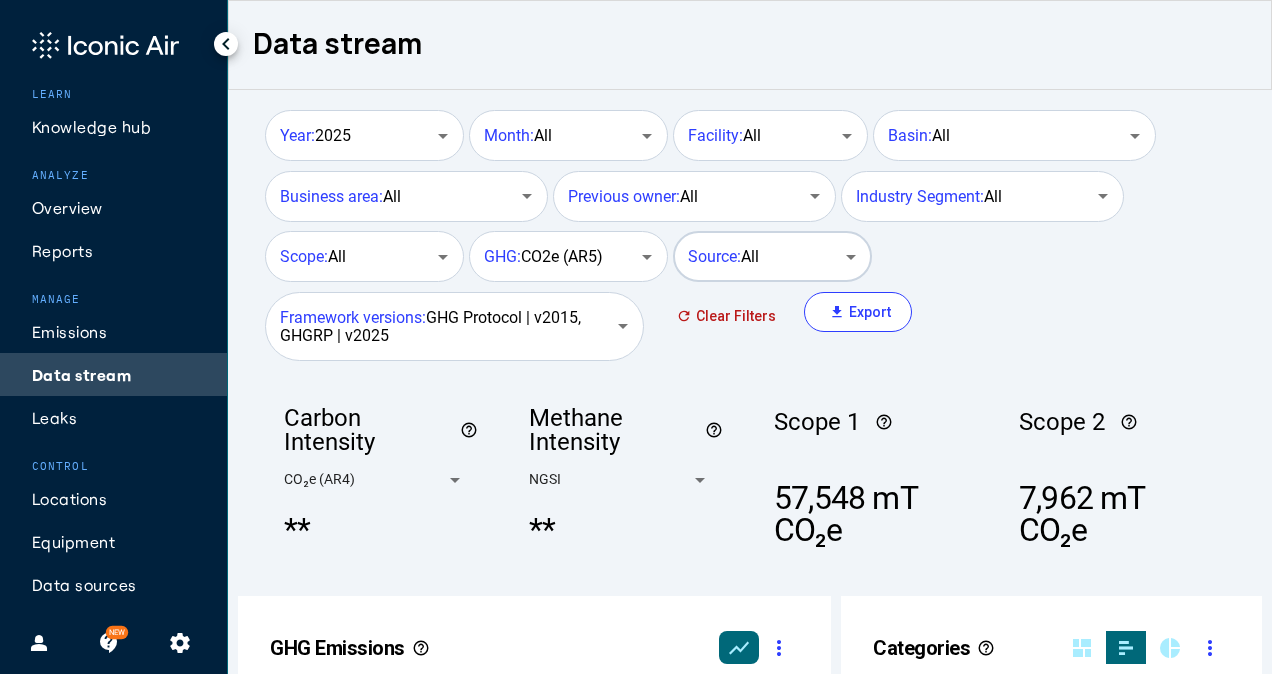 click on "Source:" at bounding box center (714, 256) 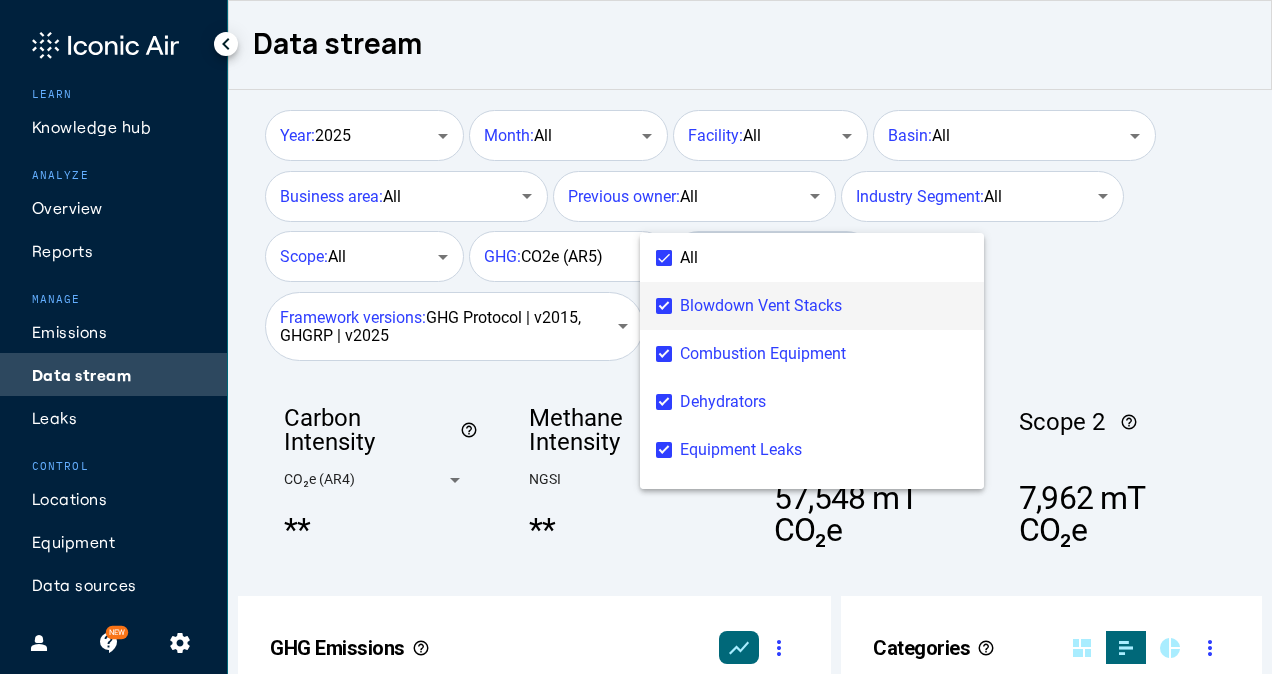 click on "All" at bounding box center [856, 258] 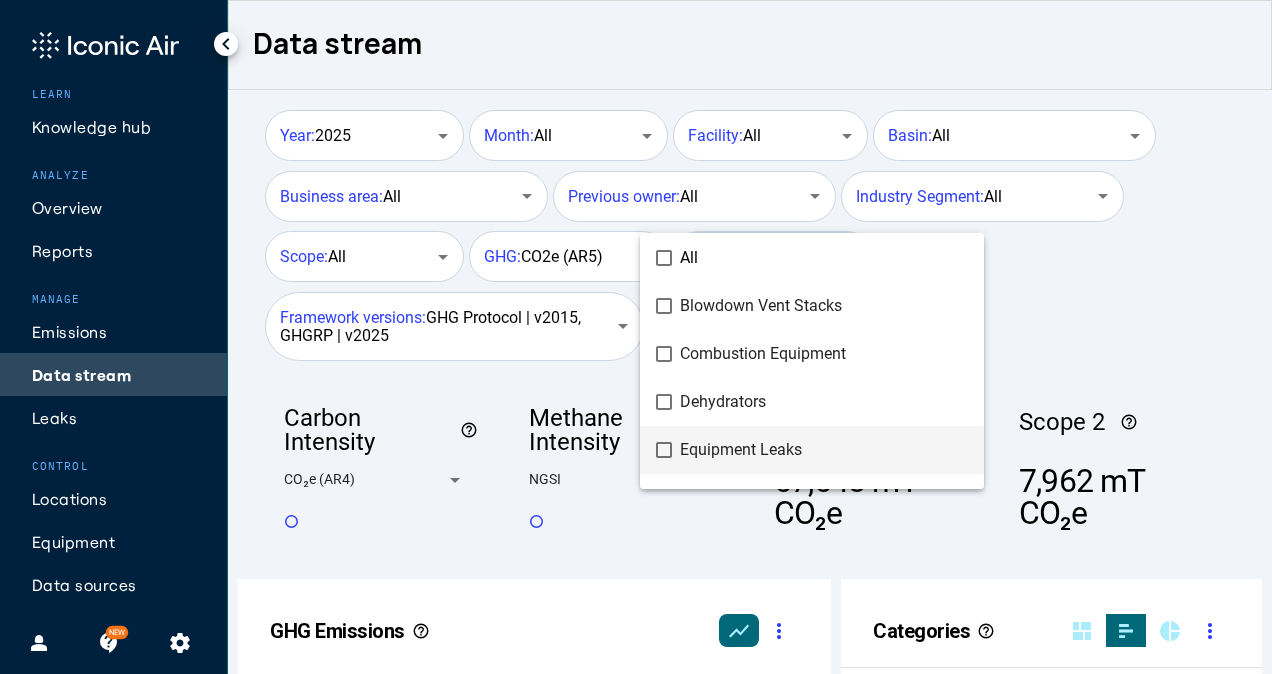 click on "Equipment Leaks" at bounding box center (824, 450) 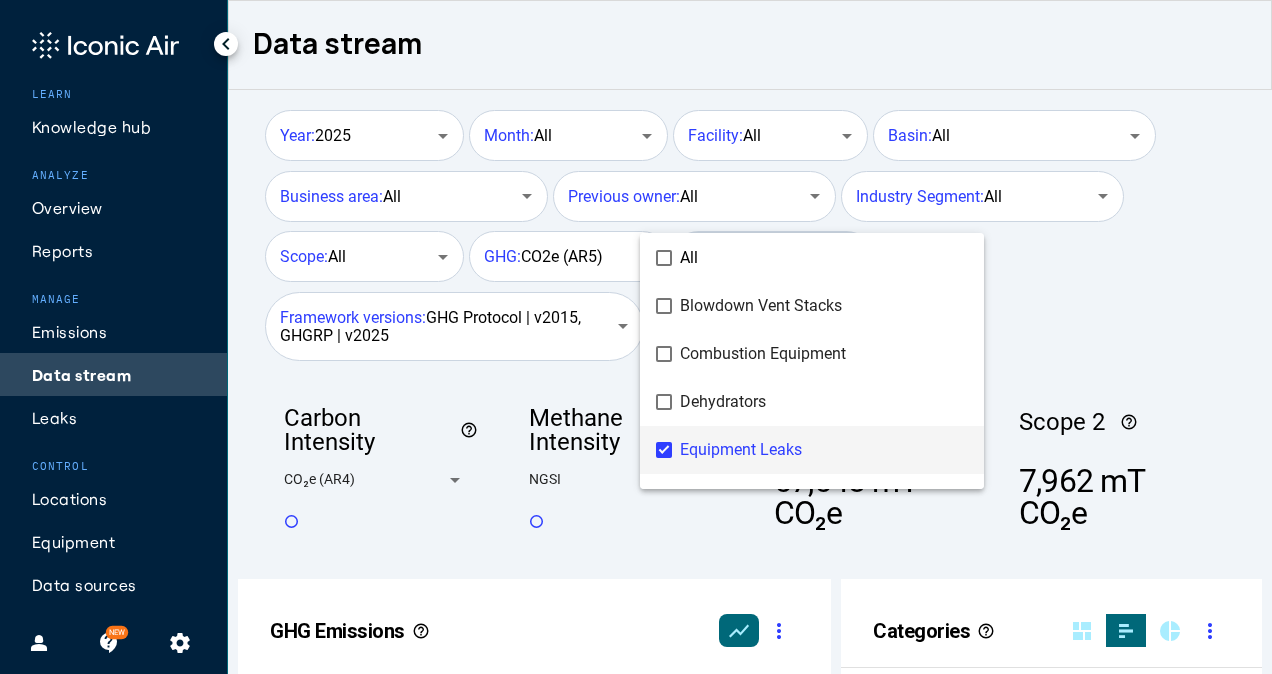 click at bounding box center [636, 337] 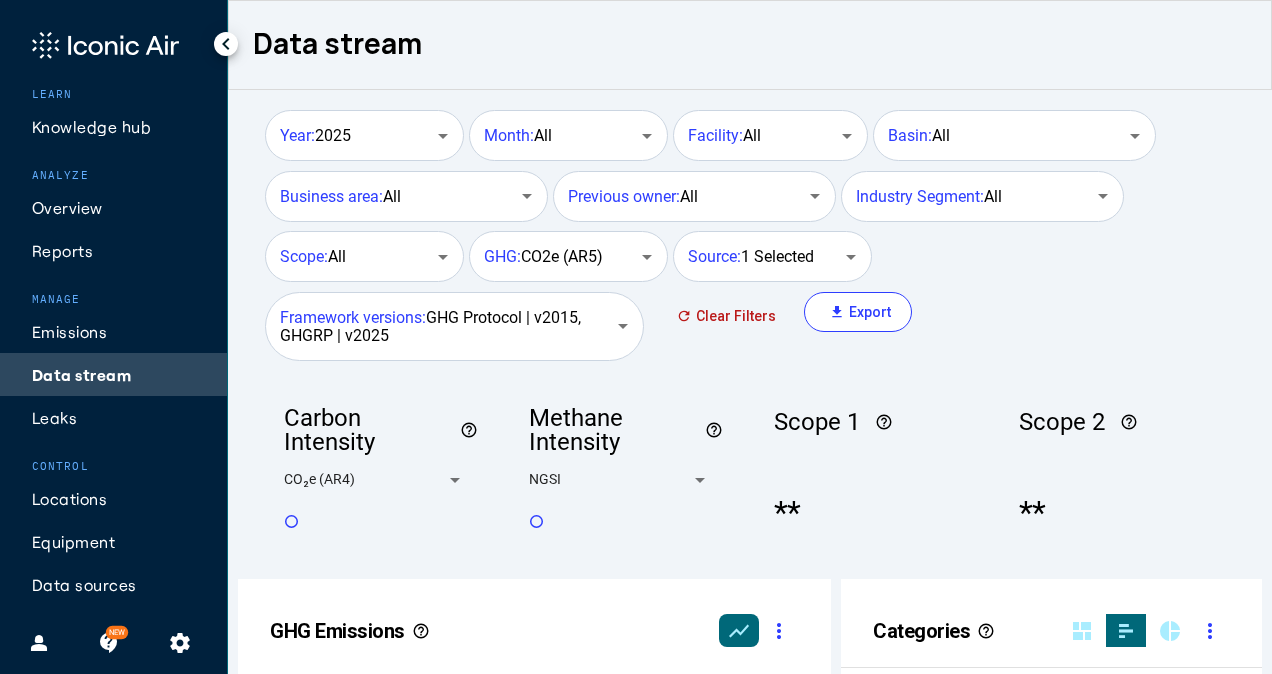 scroll, scrollTop: 999578, scrollLeft: 999492, axis: both 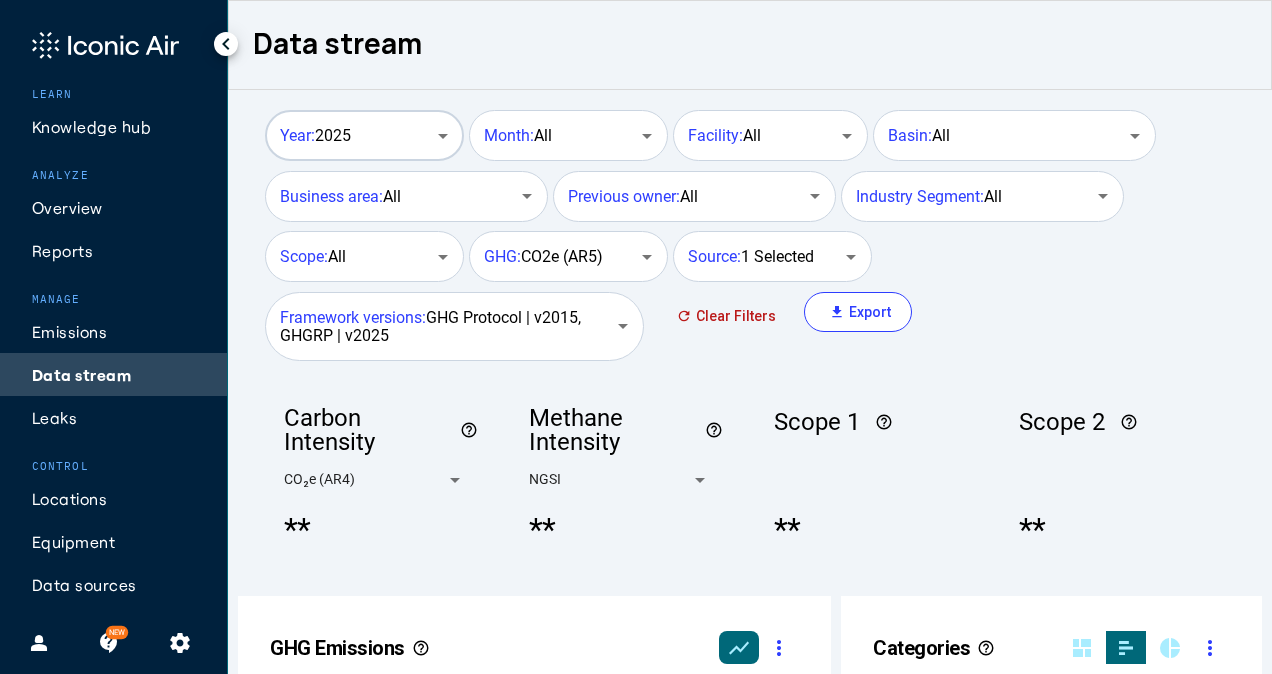 click at bounding box center (444, 136) 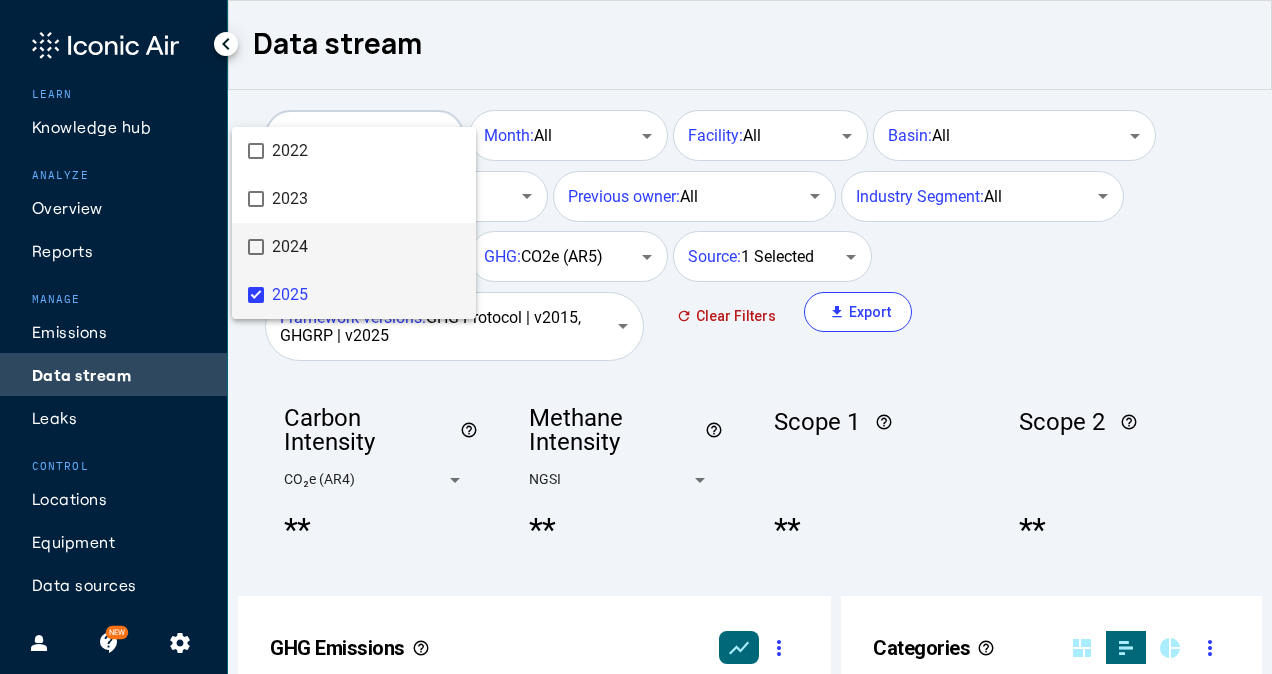 click on "2024" at bounding box center [366, 247] 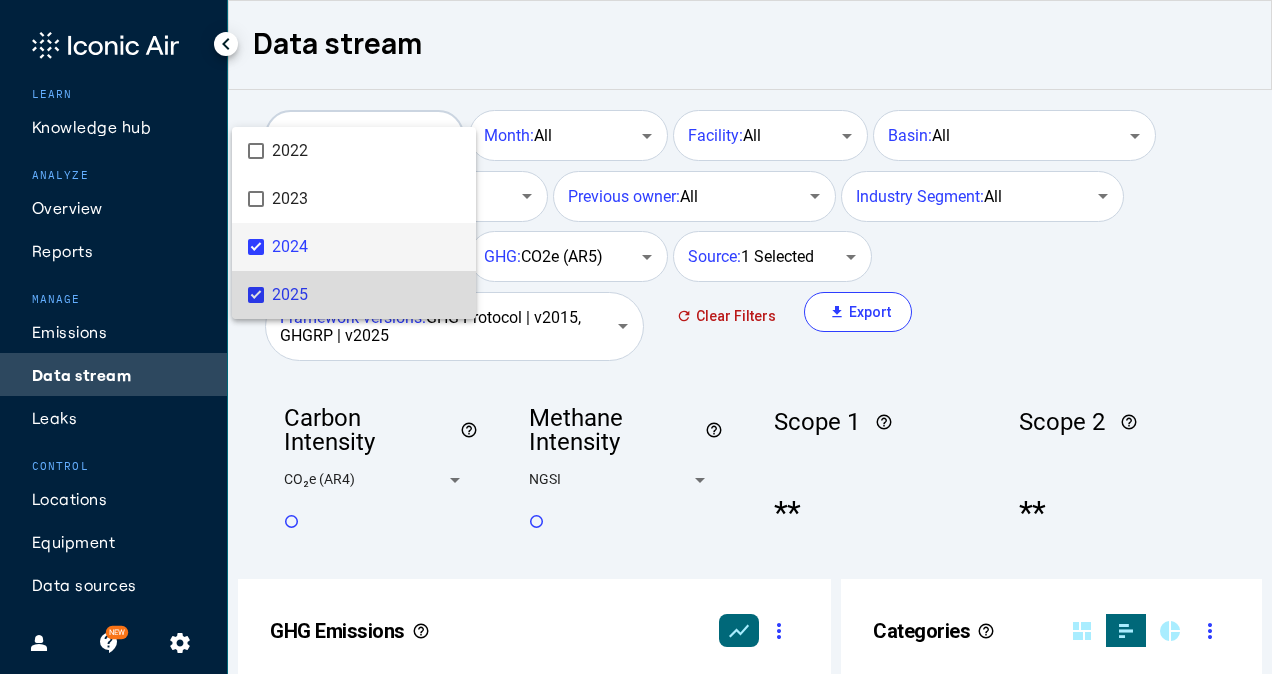 click on "2025" at bounding box center [366, 295] 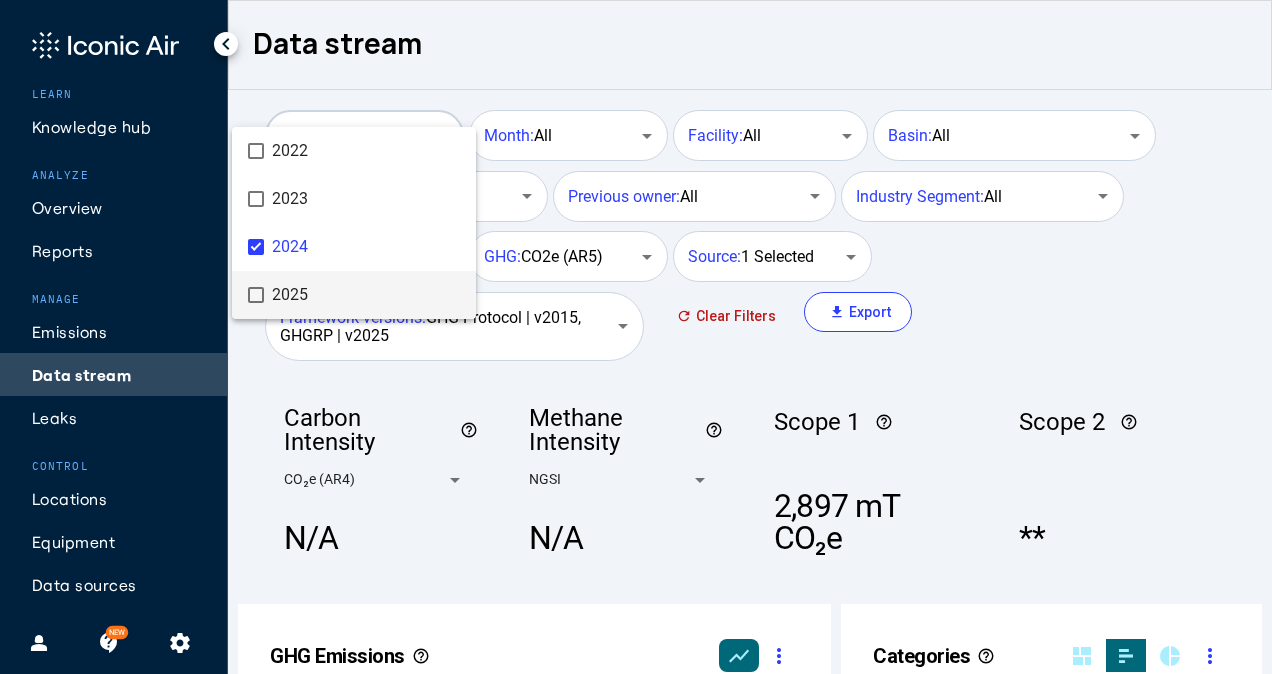 click on "2025" at bounding box center (366, 295) 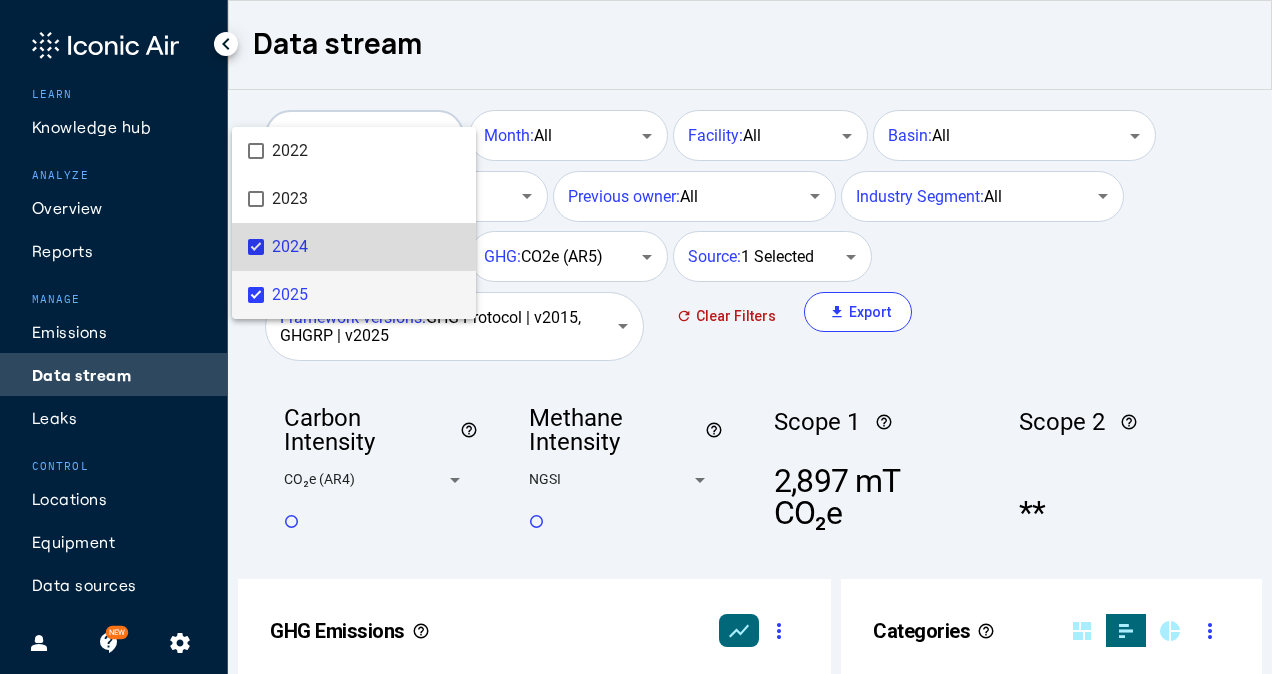 click on "2024" at bounding box center [366, 247] 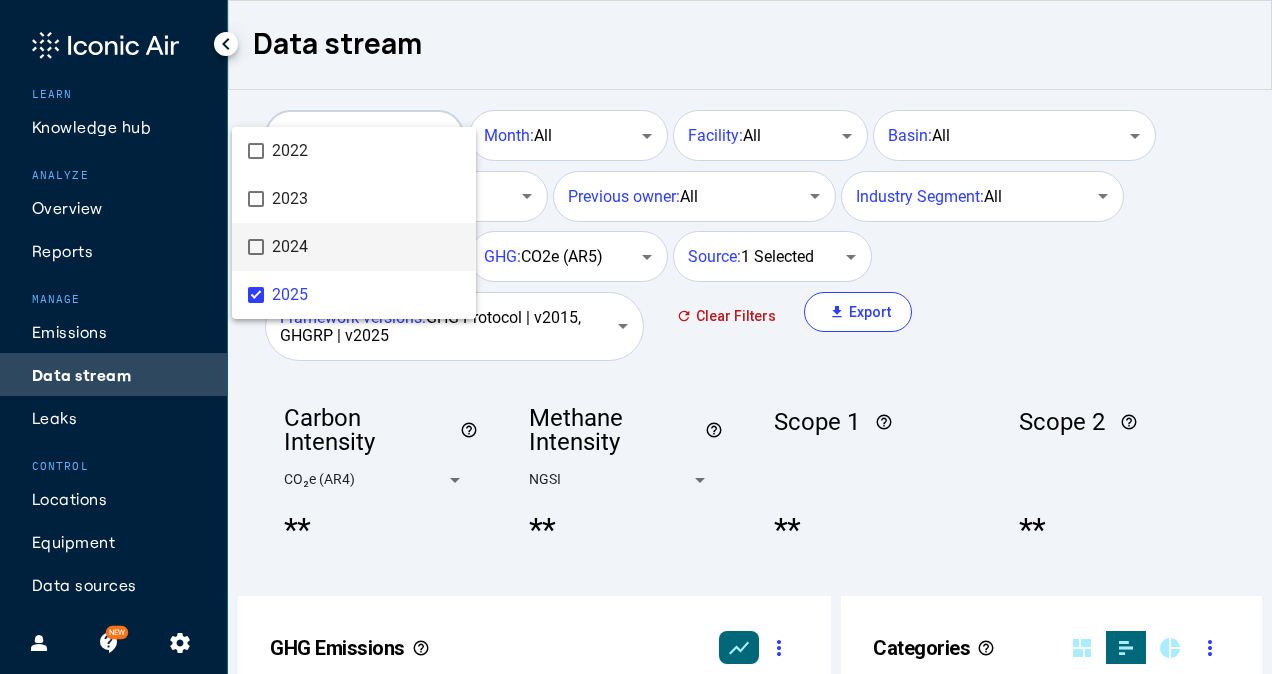 click at bounding box center (636, 337) 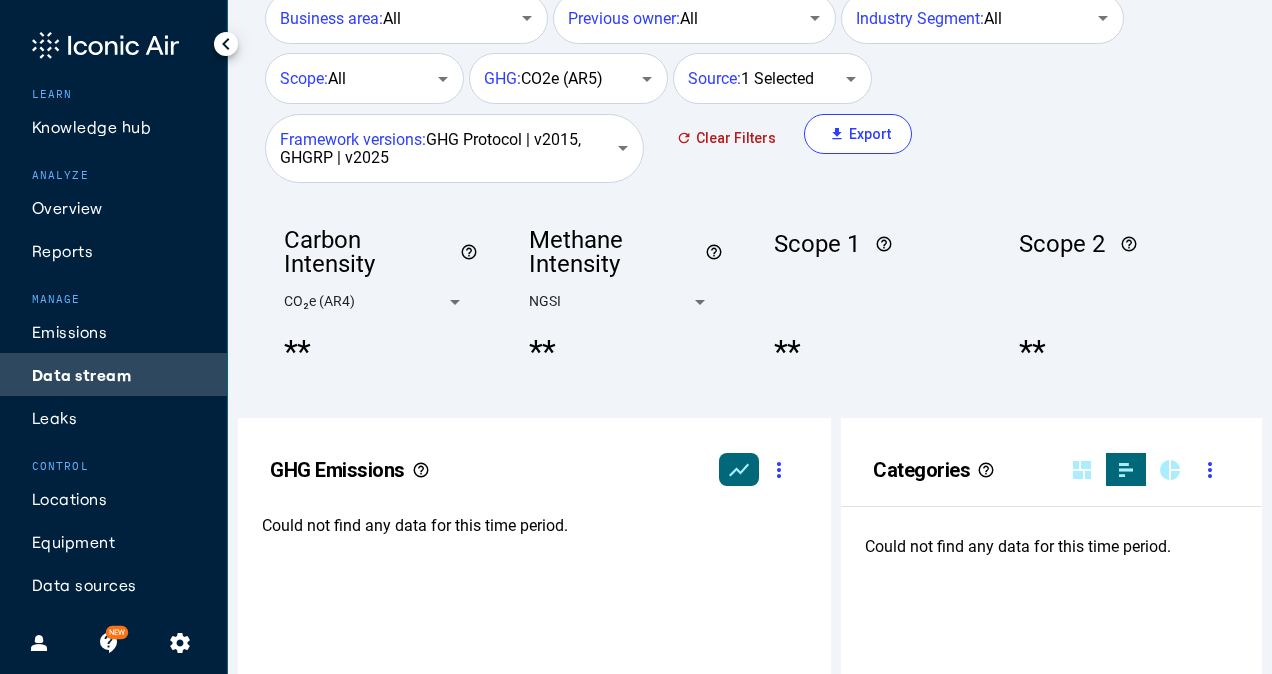 scroll, scrollTop: 0, scrollLeft: 0, axis: both 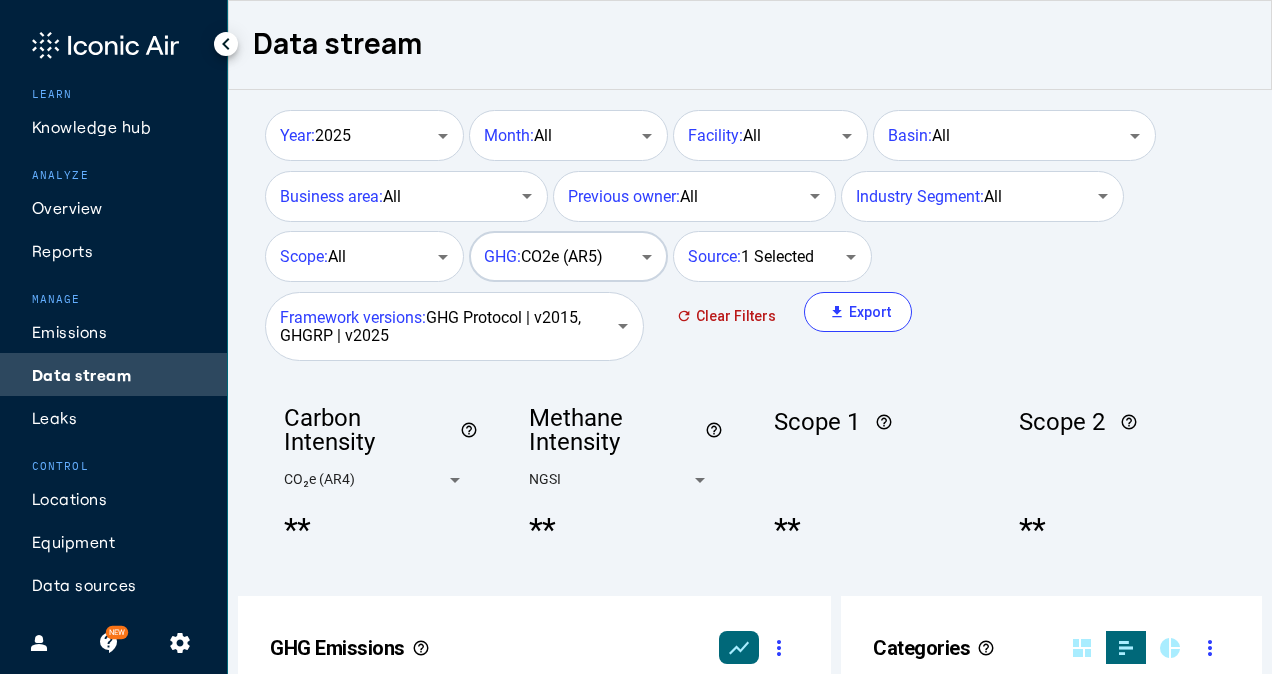 click on "GHG:   CO2e (AR5)" 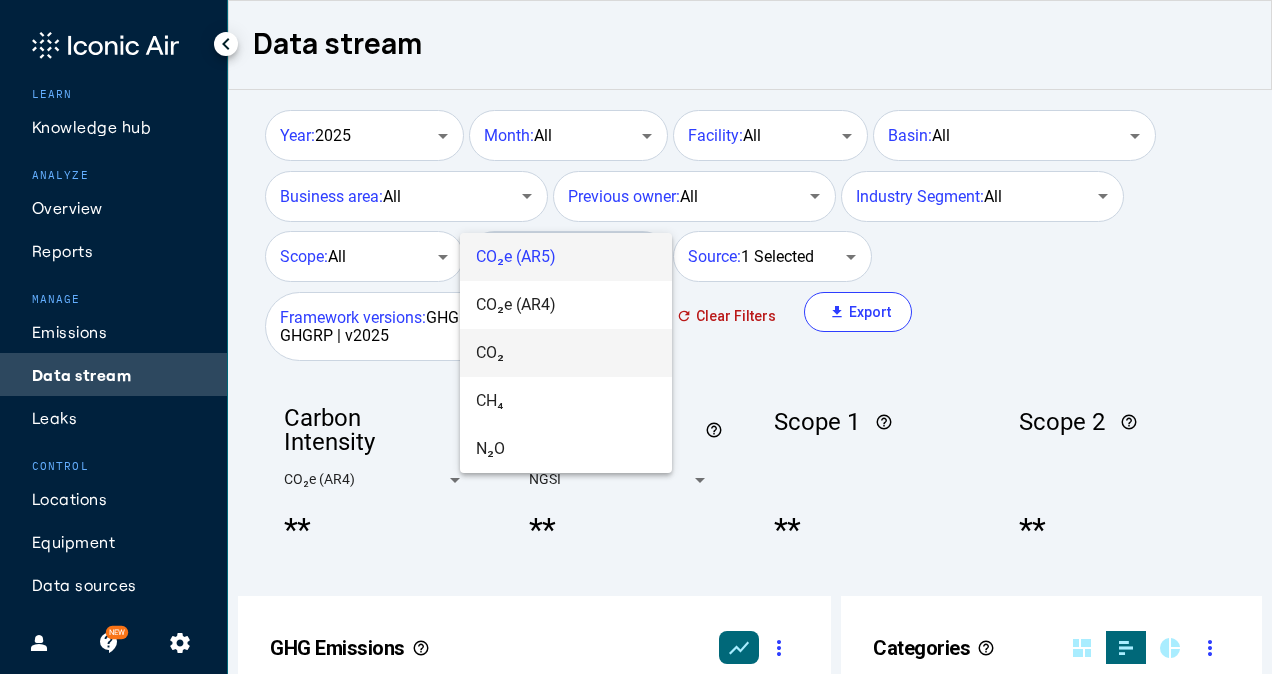 click on "CO₂" at bounding box center (566, 353) 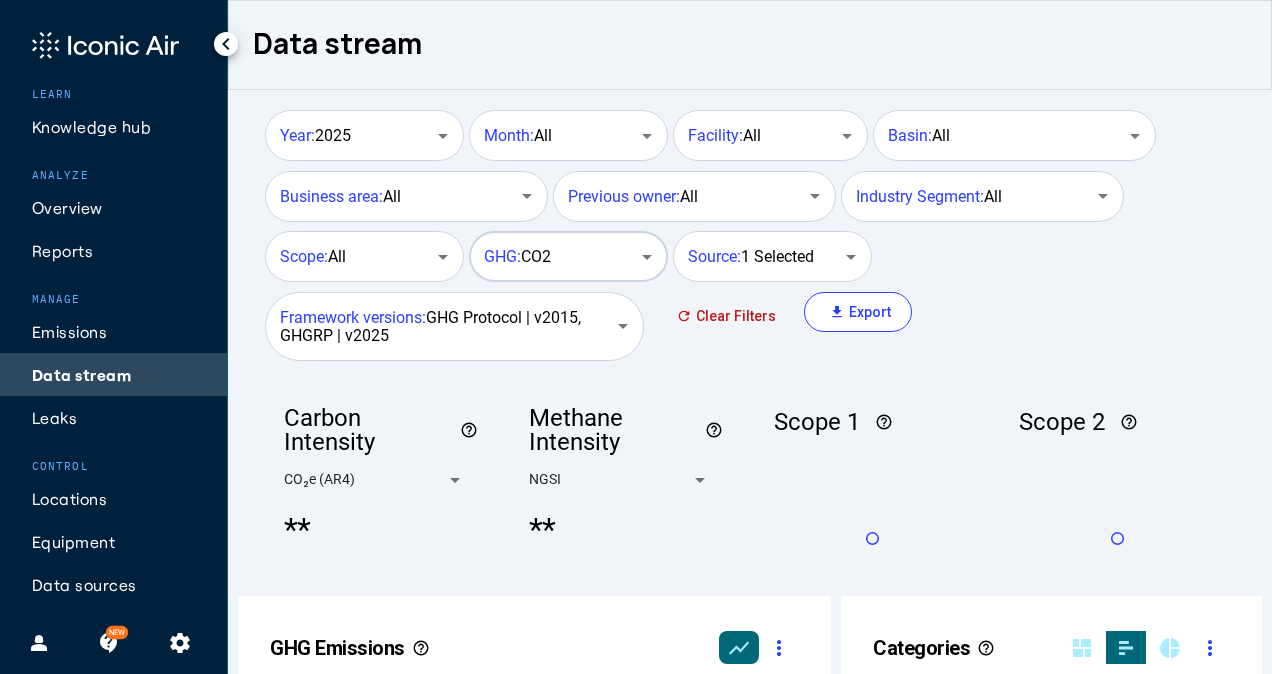 click on "GHG:   CO2" at bounding box center [558, 257] 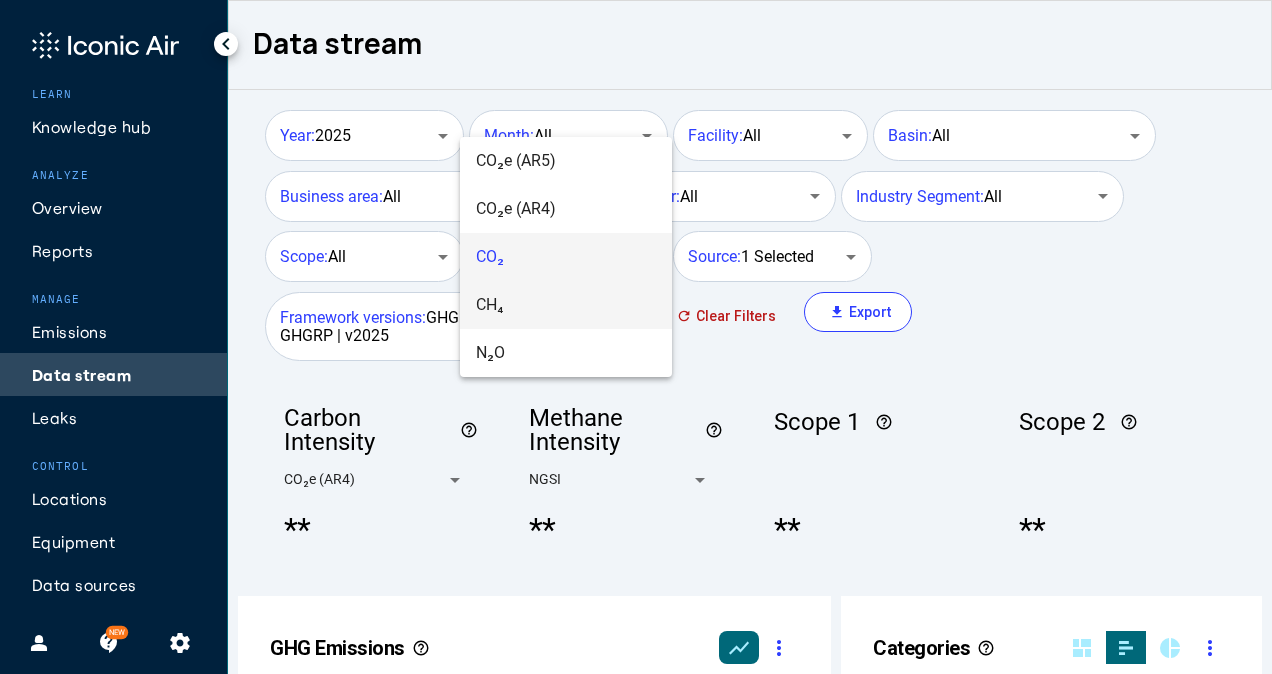 scroll, scrollTop: 999578, scrollLeft: 999492, axis: both 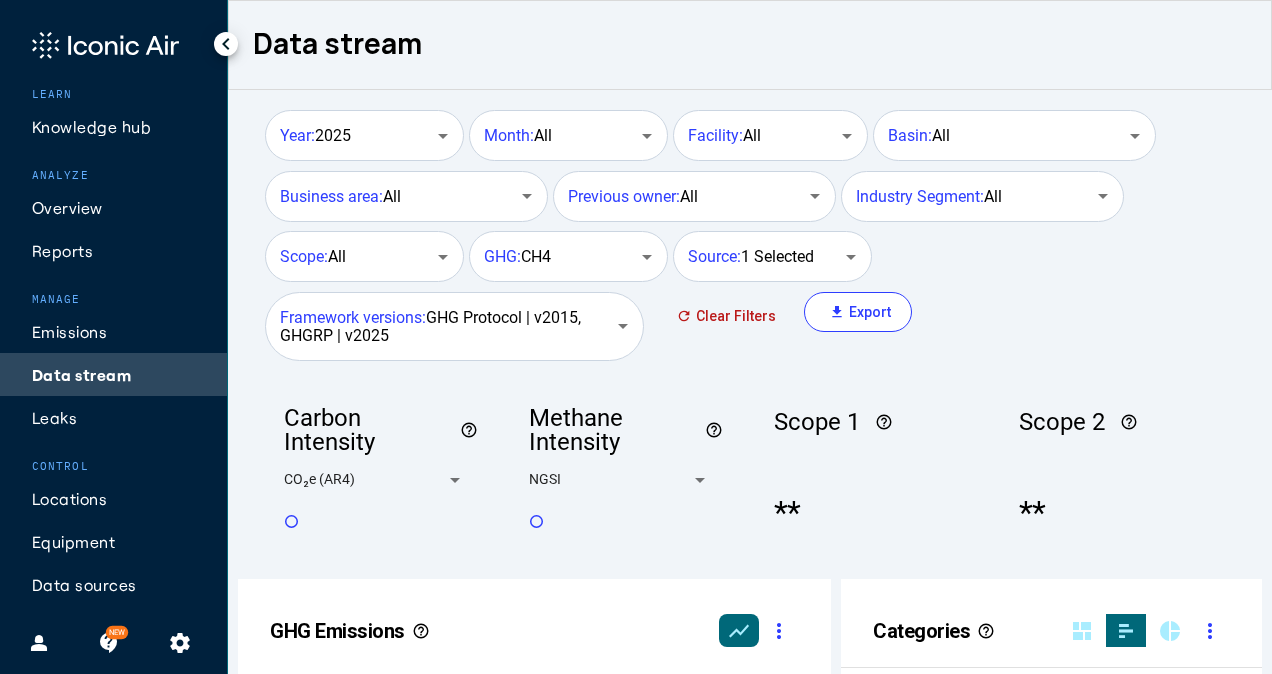 click on "Data stream" 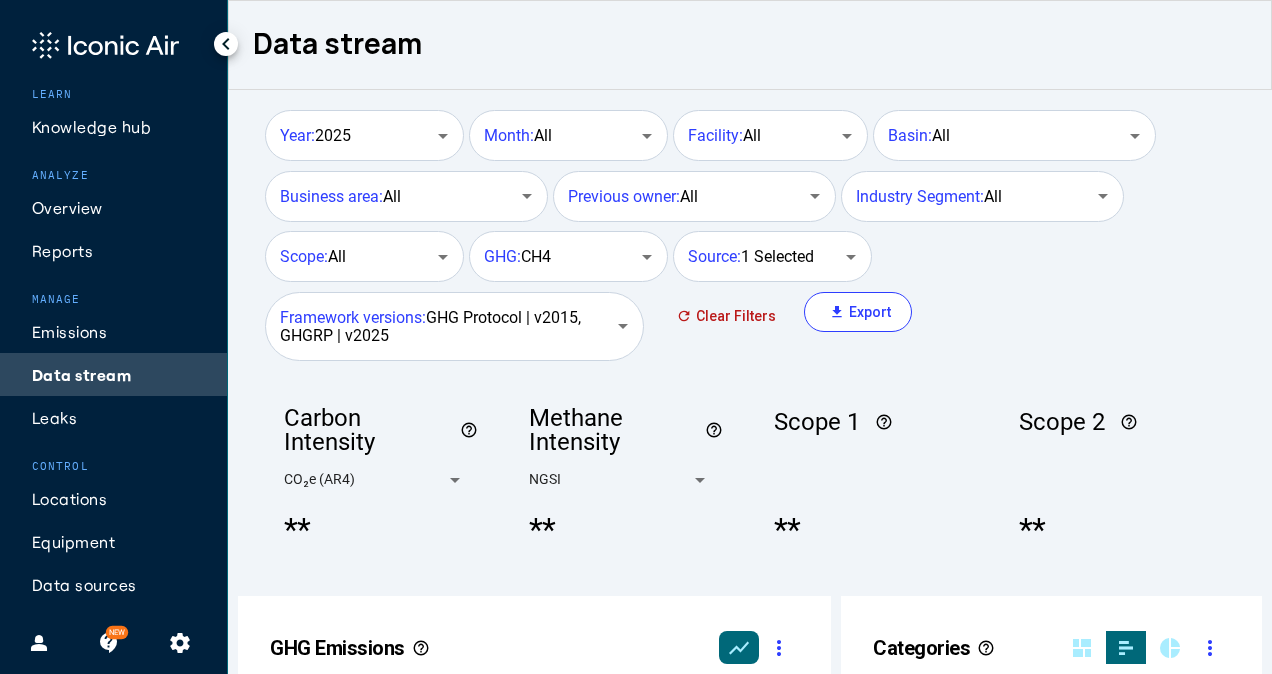 scroll, scrollTop: 999578, scrollLeft: 999492, axis: both 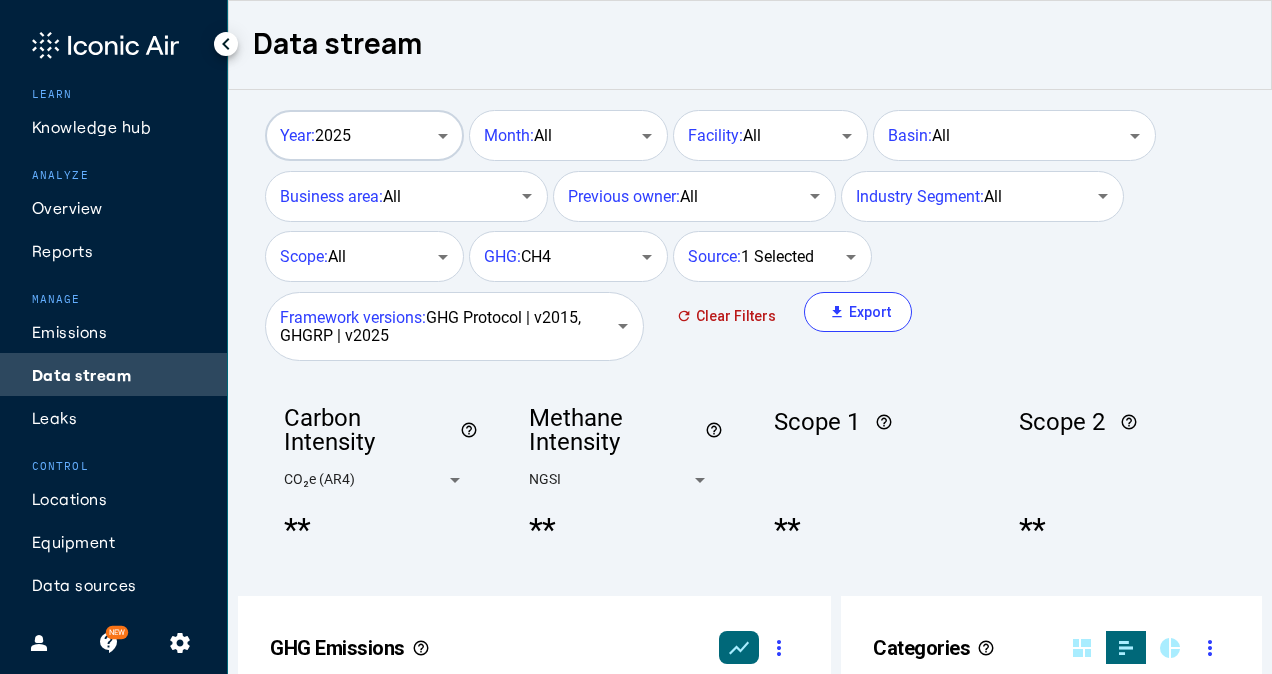 click on "Year:   2025" at bounding box center (315, 136) 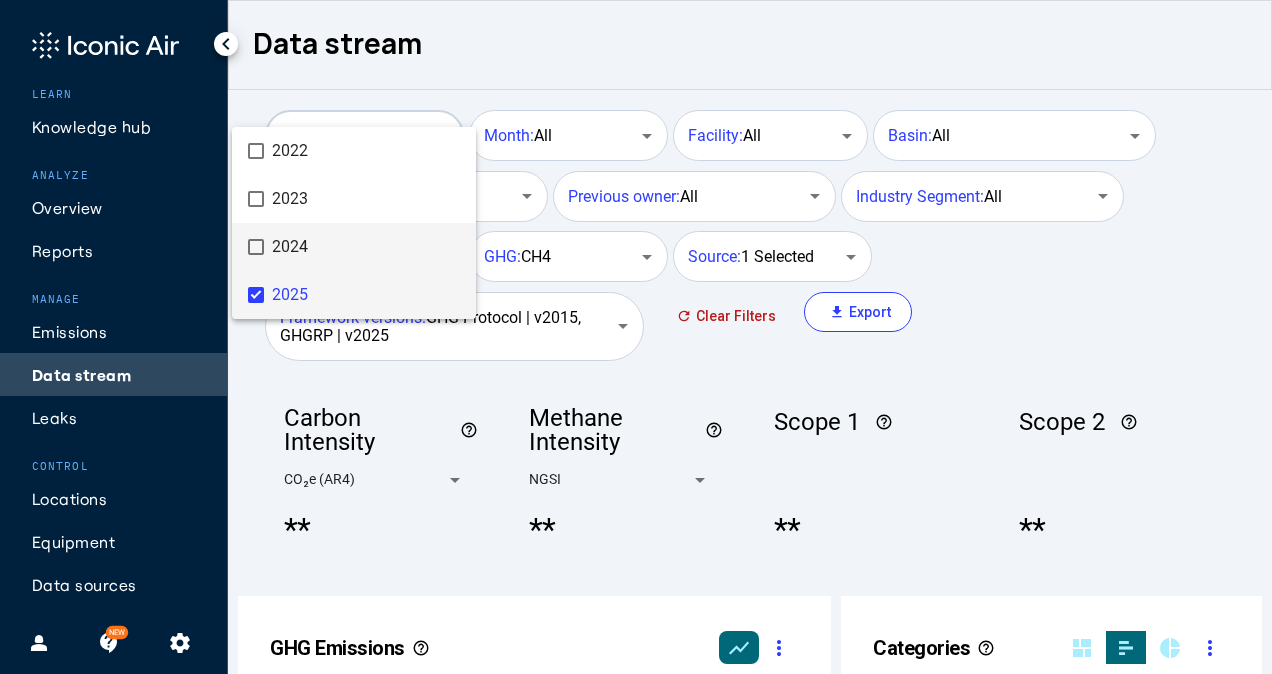 click on "2024" at bounding box center (366, 247) 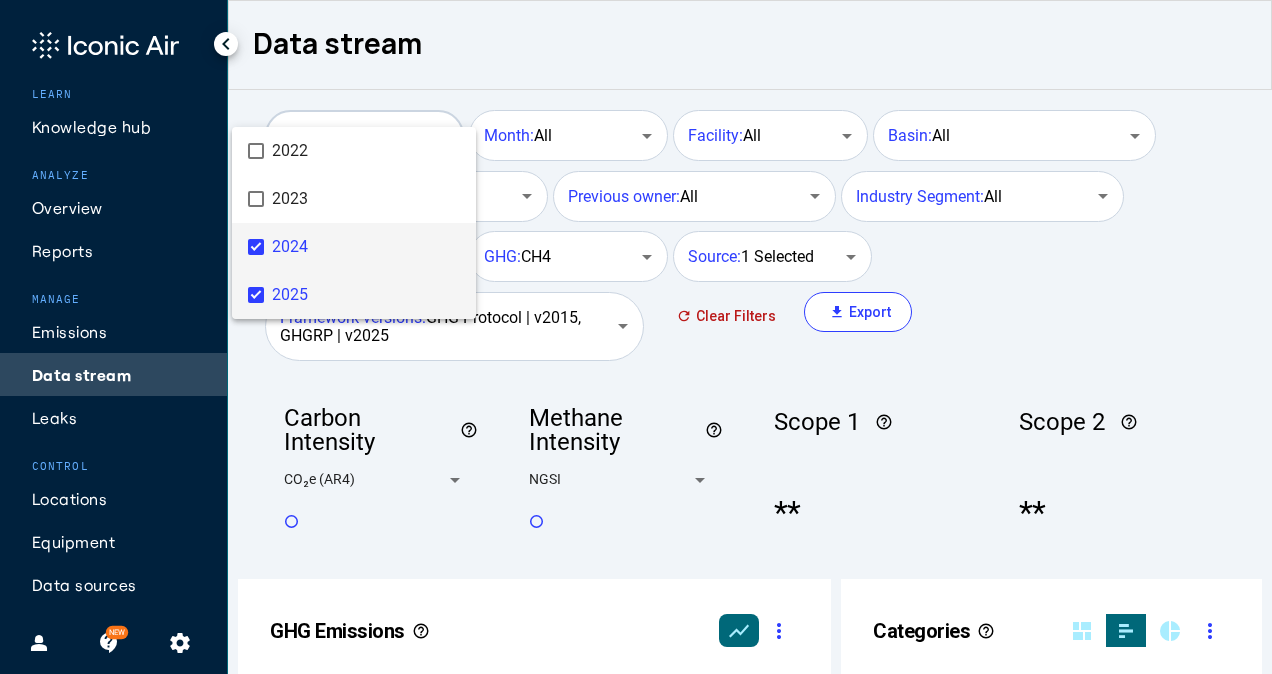 scroll, scrollTop: 999626, scrollLeft: 999492, axis: both 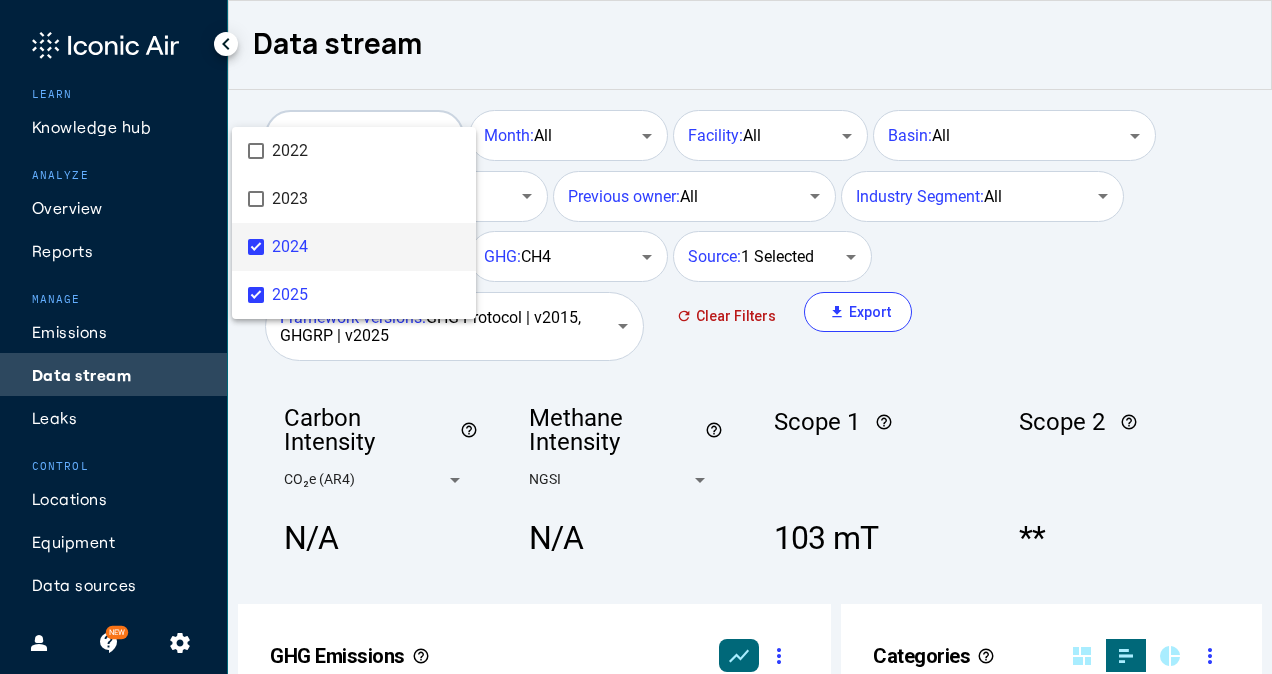 drag, startPoint x: 1262, startPoint y: 130, endPoint x: 1243, endPoint y: 226, distance: 97.862144 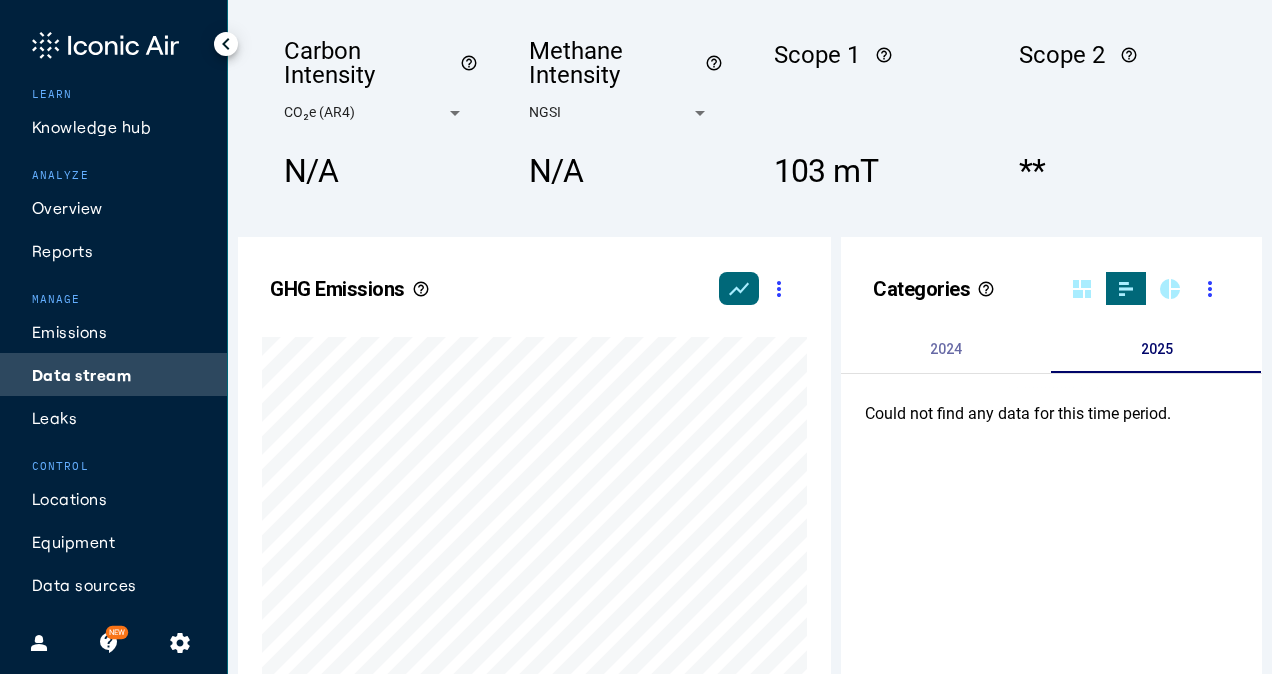 scroll, scrollTop: 457, scrollLeft: 0, axis: vertical 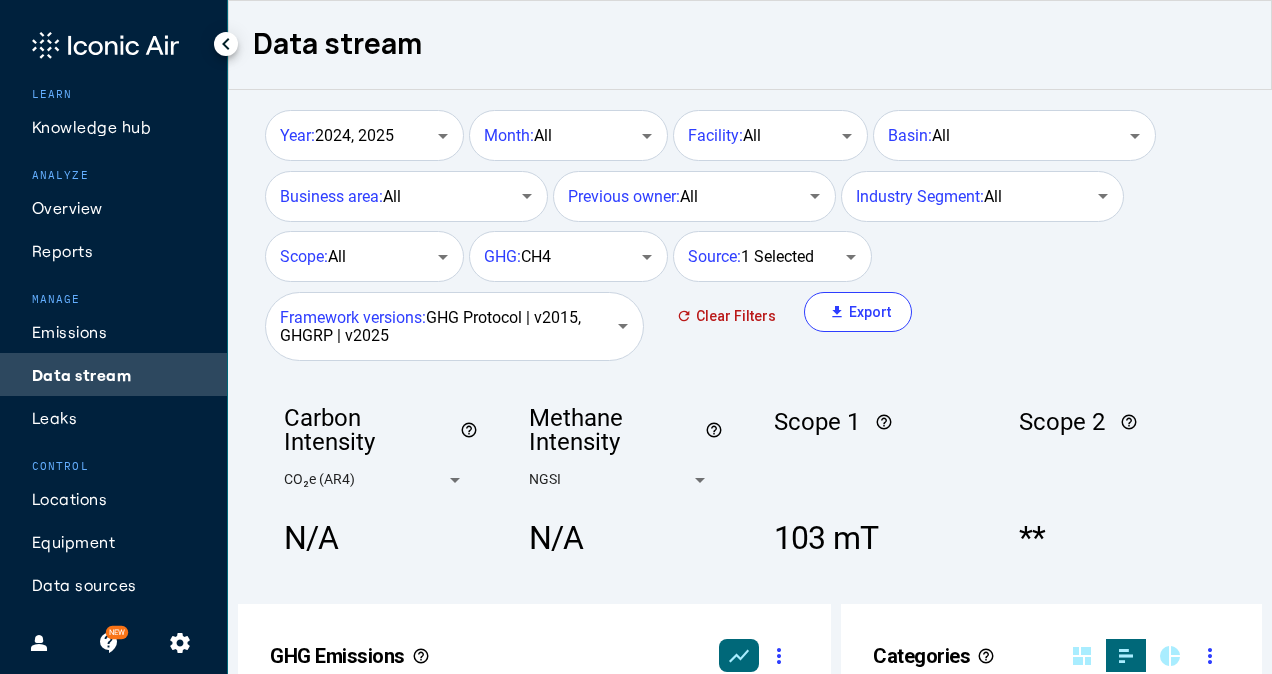 click on "Year:   2024, 2025" at bounding box center [362, 146] 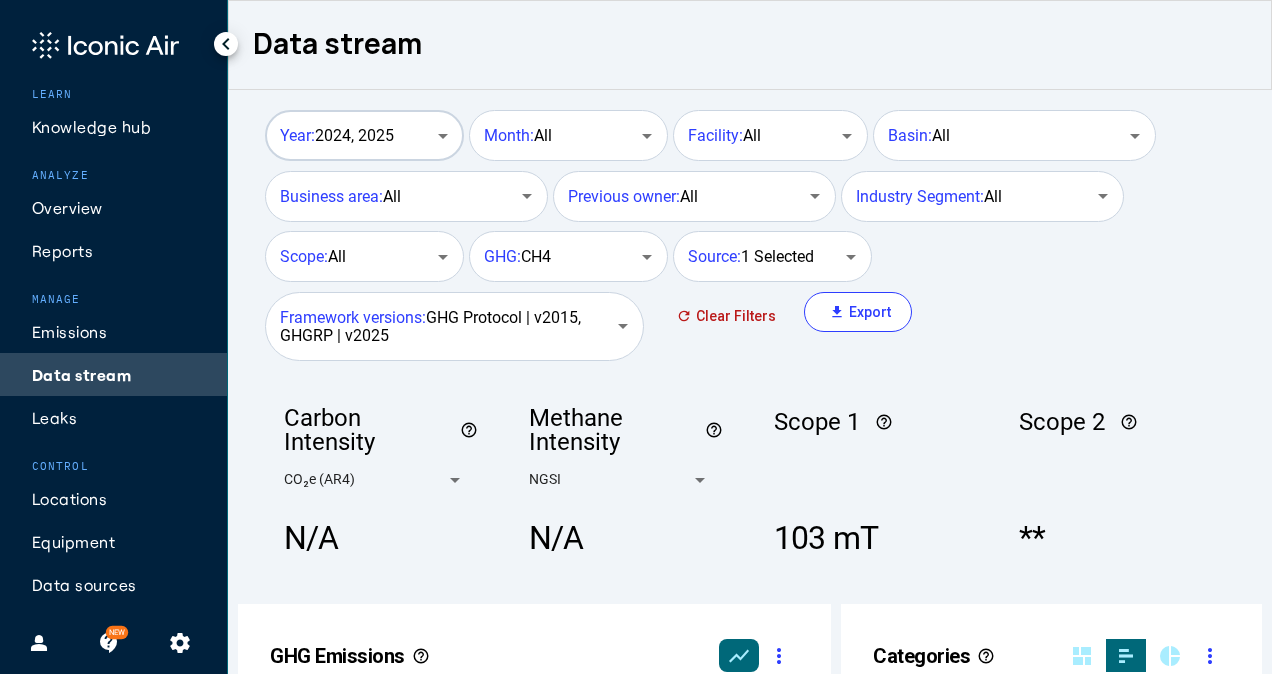 click on "Year:   2024, 2025" at bounding box center [362, 133] 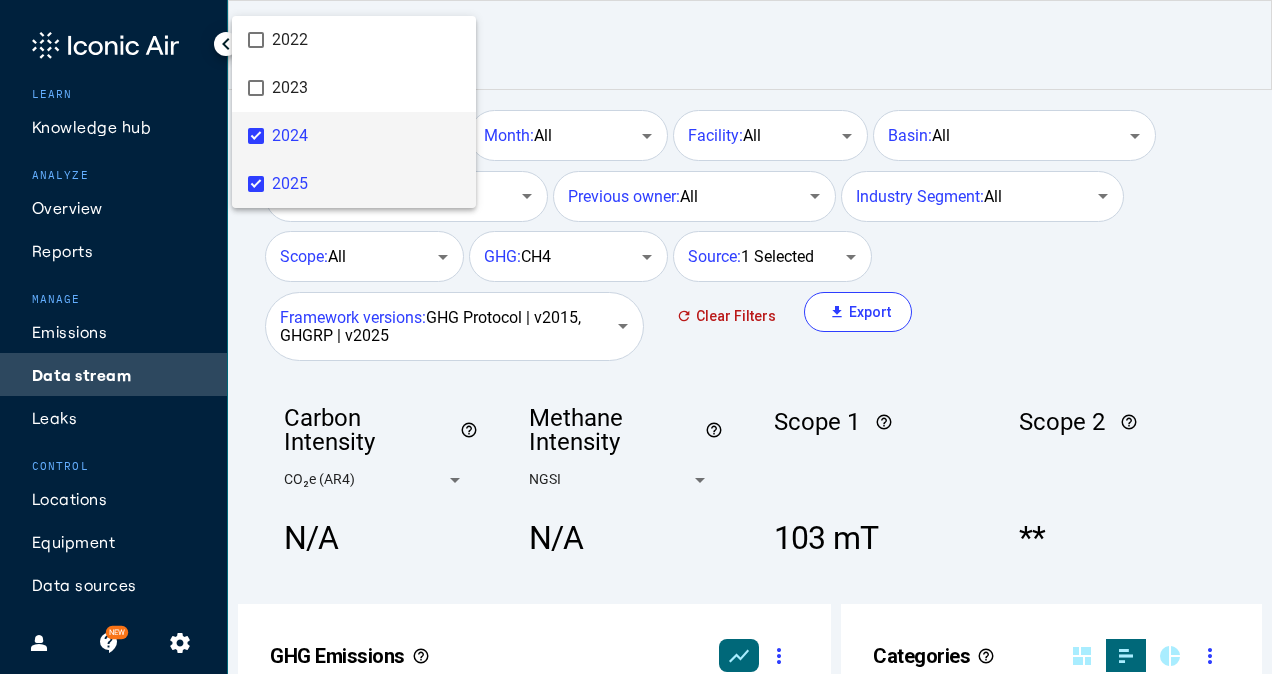 click on "2025" at bounding box center (366, 184) 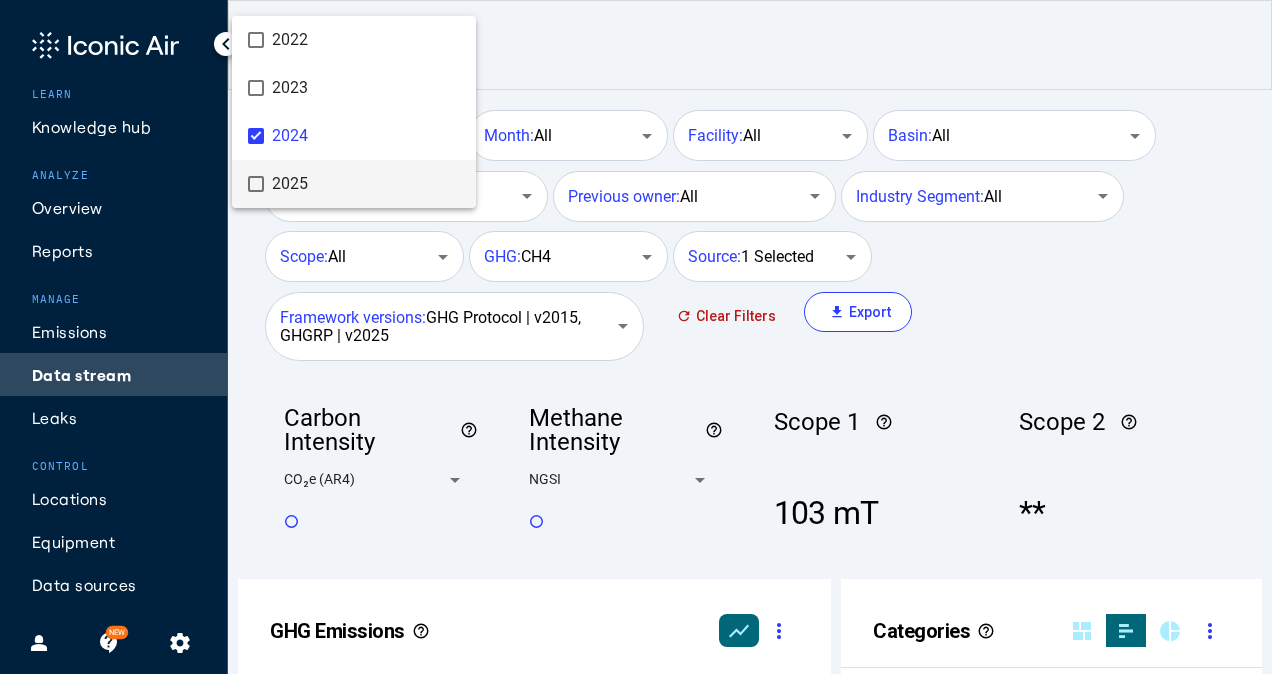 scroll, scrollTop: 999602, scrollLeft: 999492, axis: both 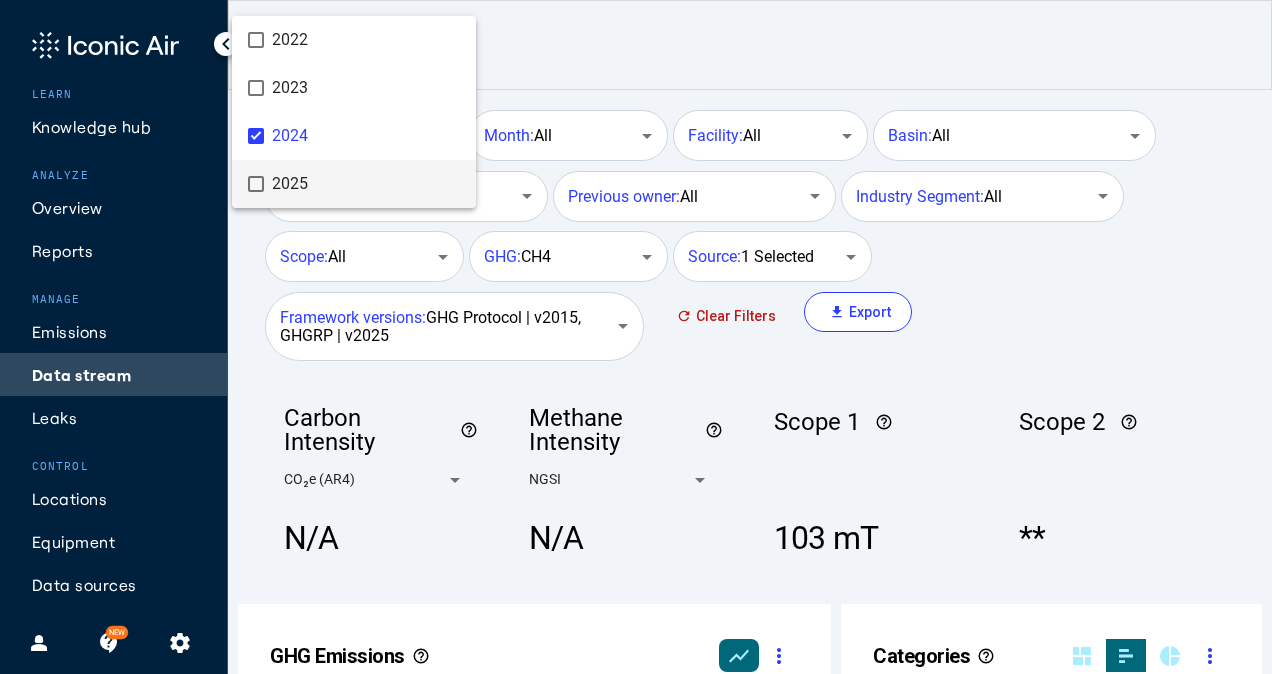 click at bounding box center [636, 337] 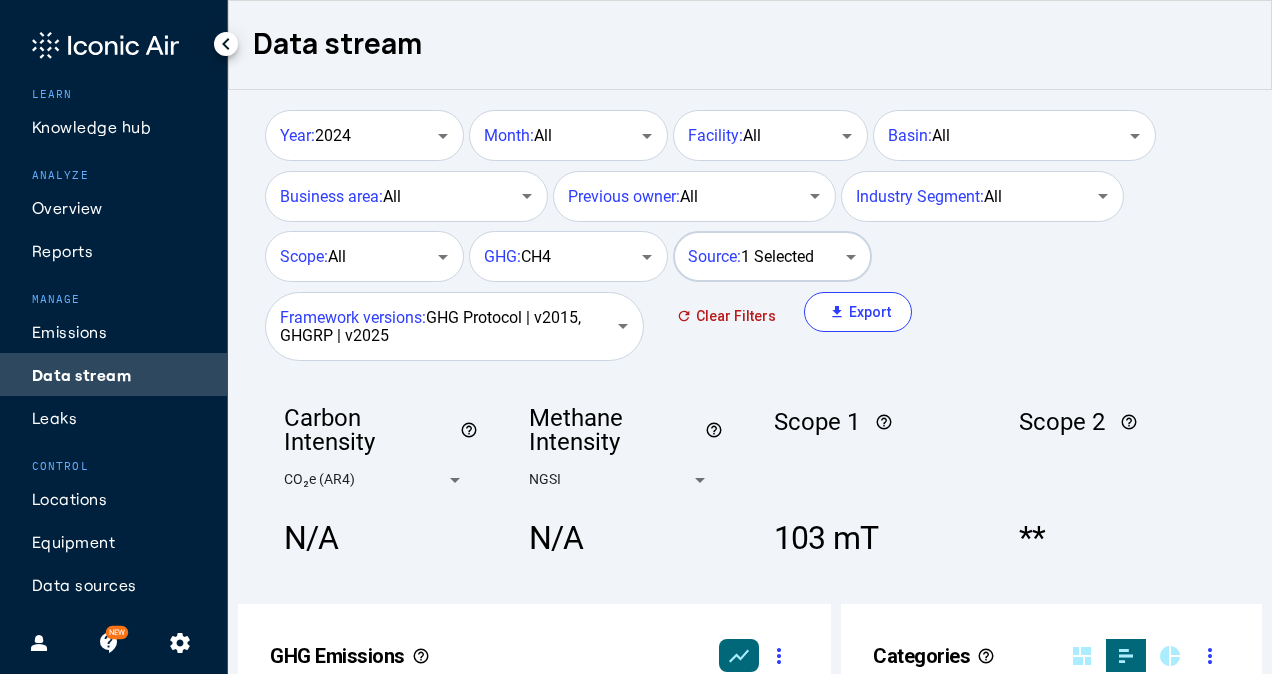 click at bounding box center (851, 257) 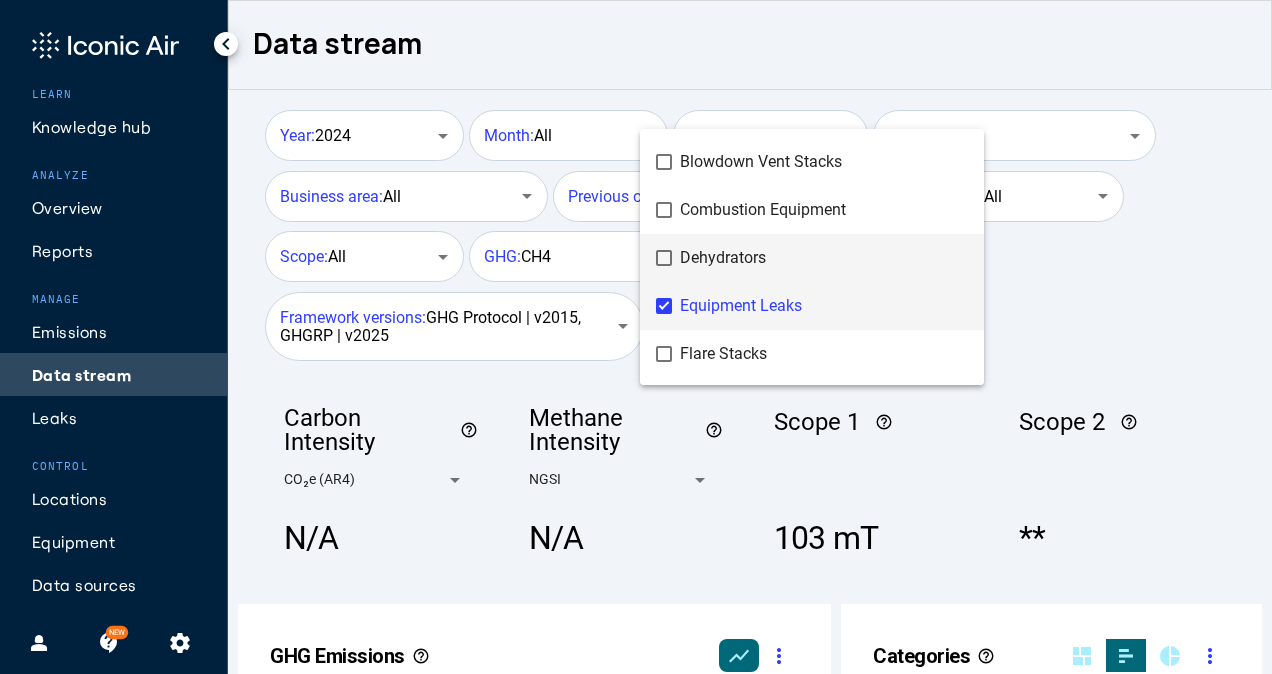 scroll, scrollTop: 0, scrollLeft: 0, axis: both 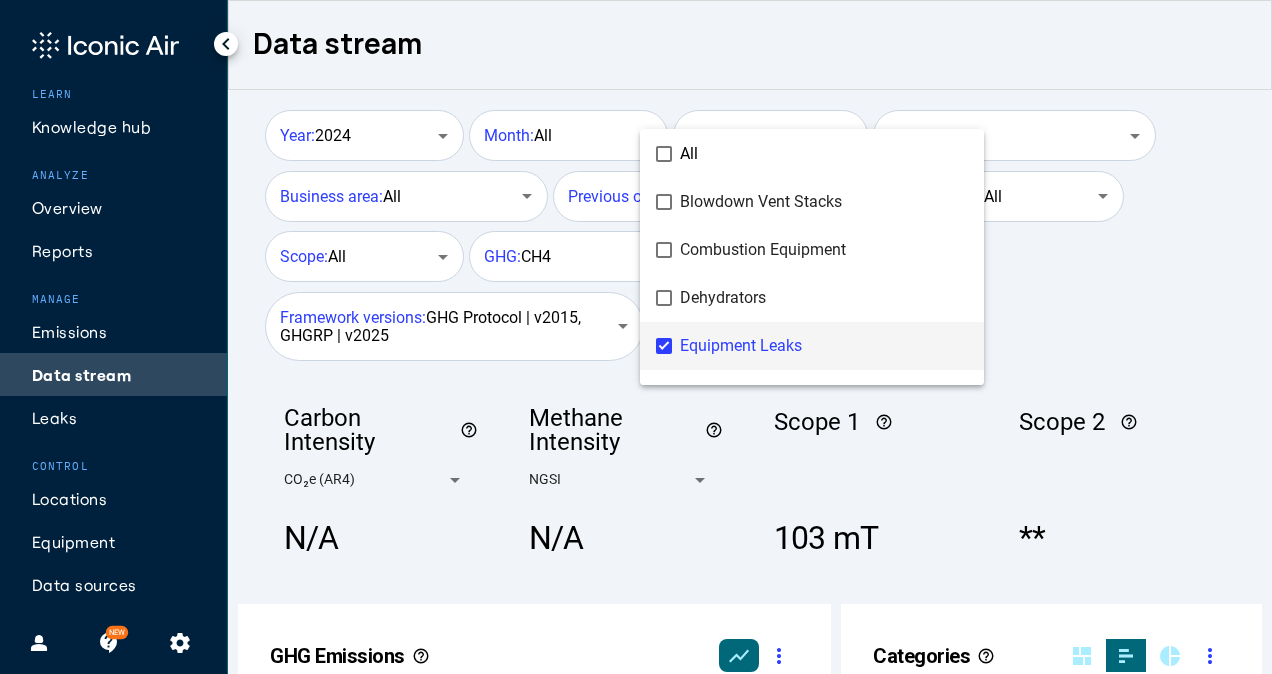 click on "All" at bounding box center [856, 154] 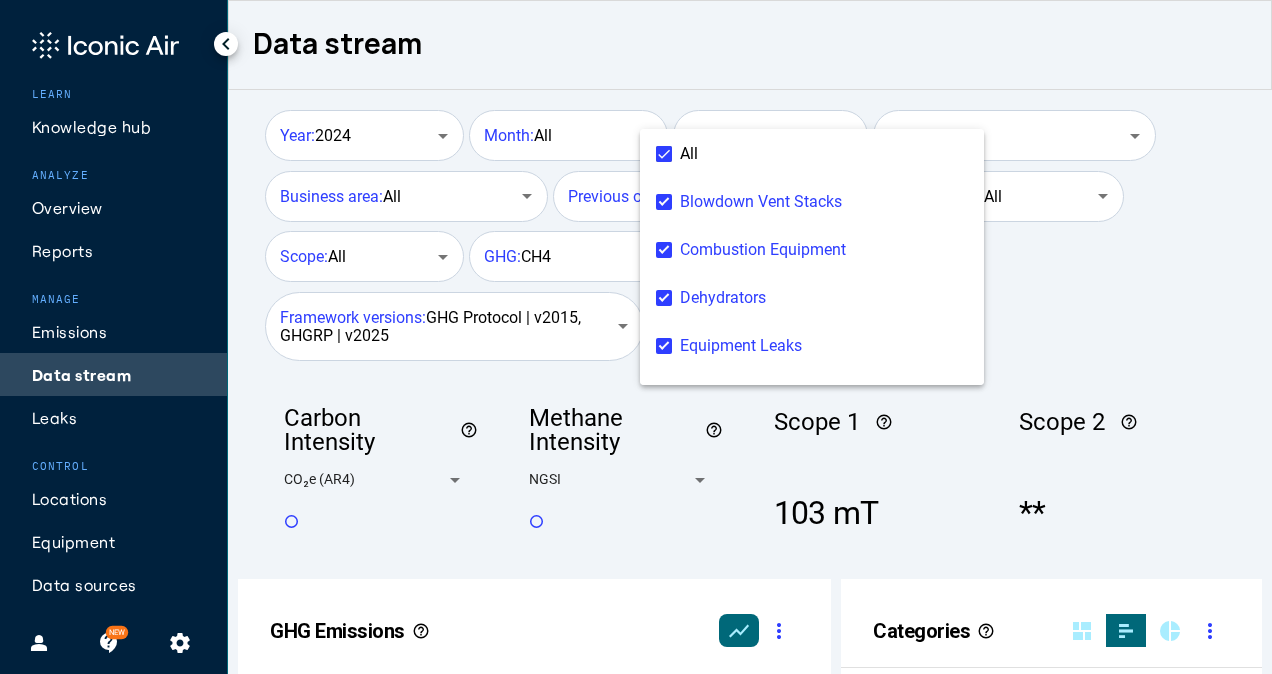 click at bounding box center [636, 337] 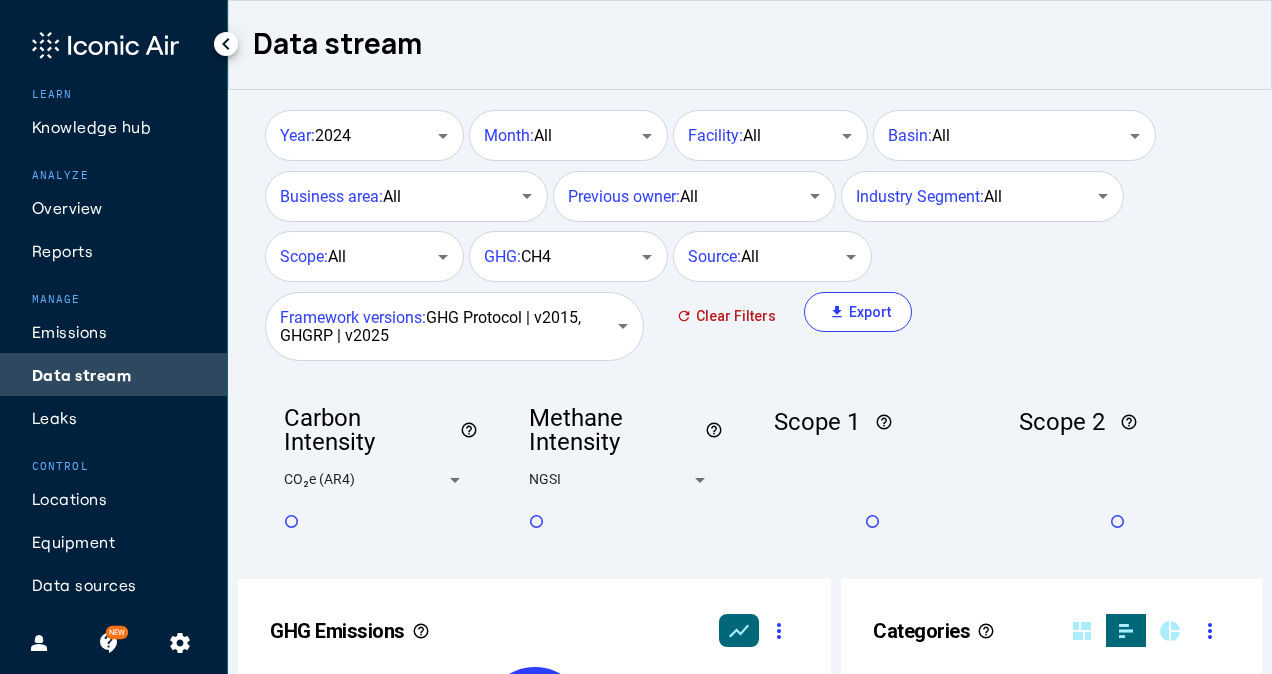 scroll, scrollTop: 999490, scrollLeft: 999492, axis: both 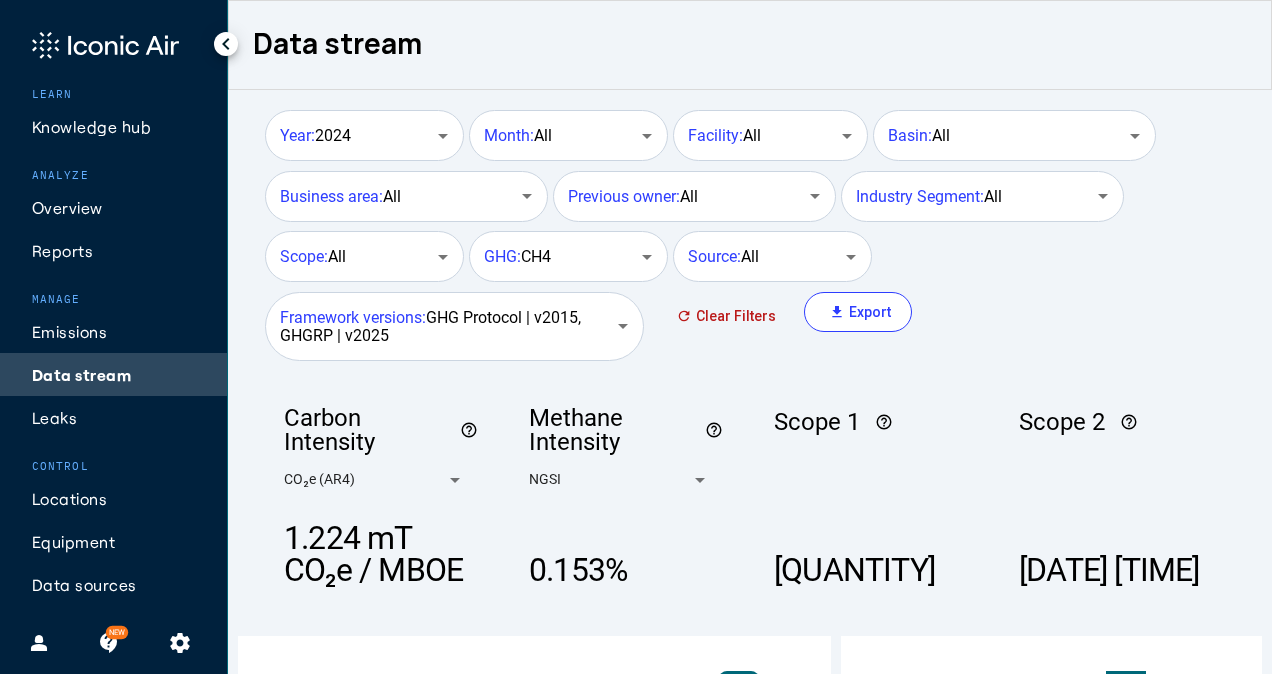click on "Carbon Intensity help_outline  CO₂e (AR4)  [QUANTITY] / MBOE  Methane Intensity help_outline  NGSI  [PERCENTAGE]  Scope 1 help_outline   [QUANTITY]  Scope 2 help_outline   [QUANTITY]" 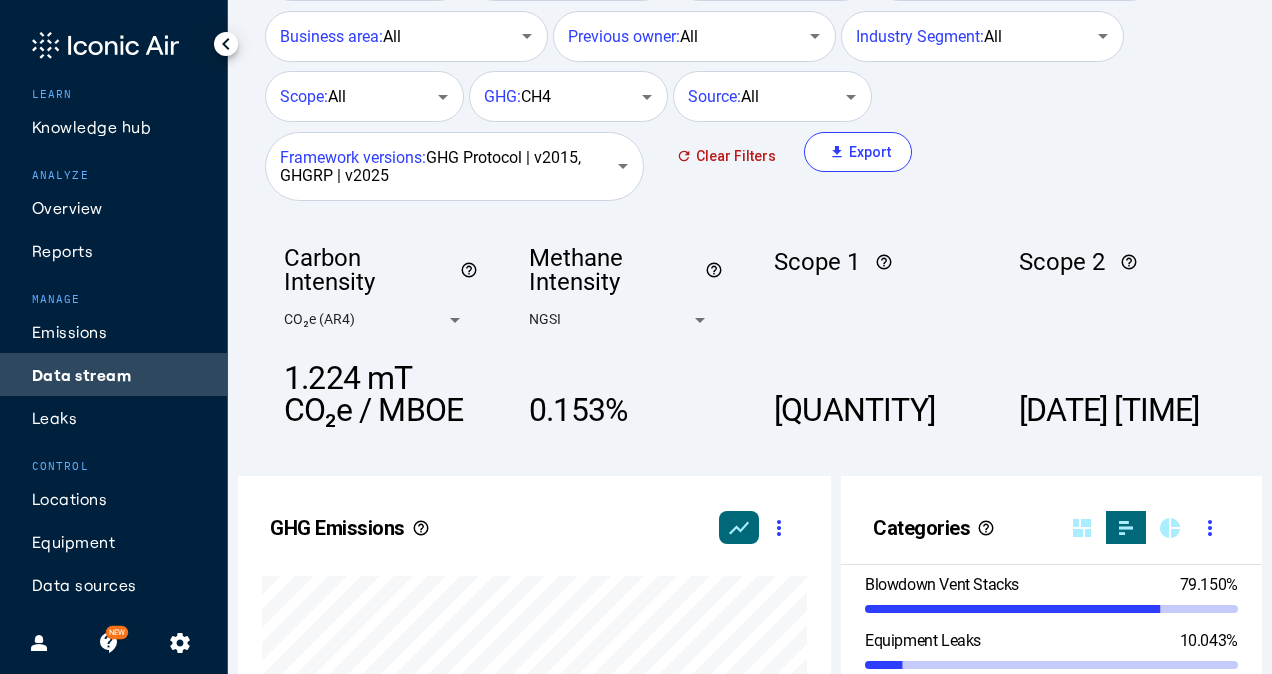 scroll, scrollTop: 0, scrollLeft: 0, axis: both 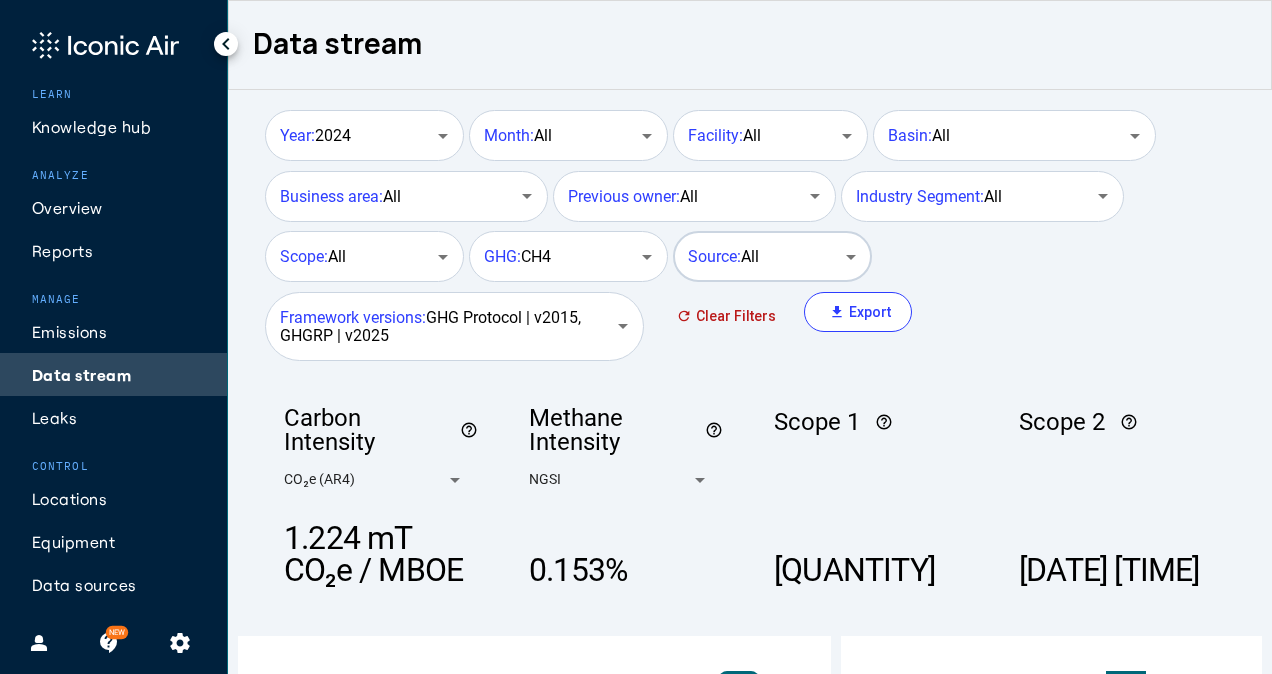 click on "Source:   All" 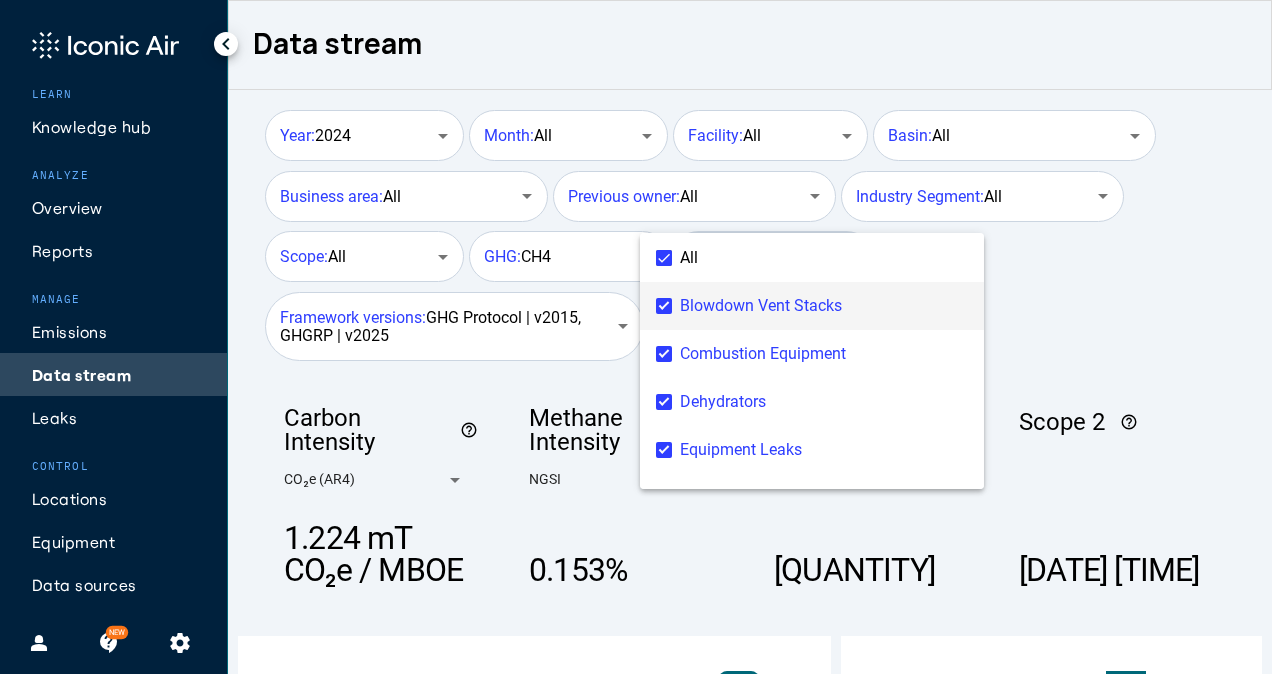 click on "All" at bounding box center [856, 258] 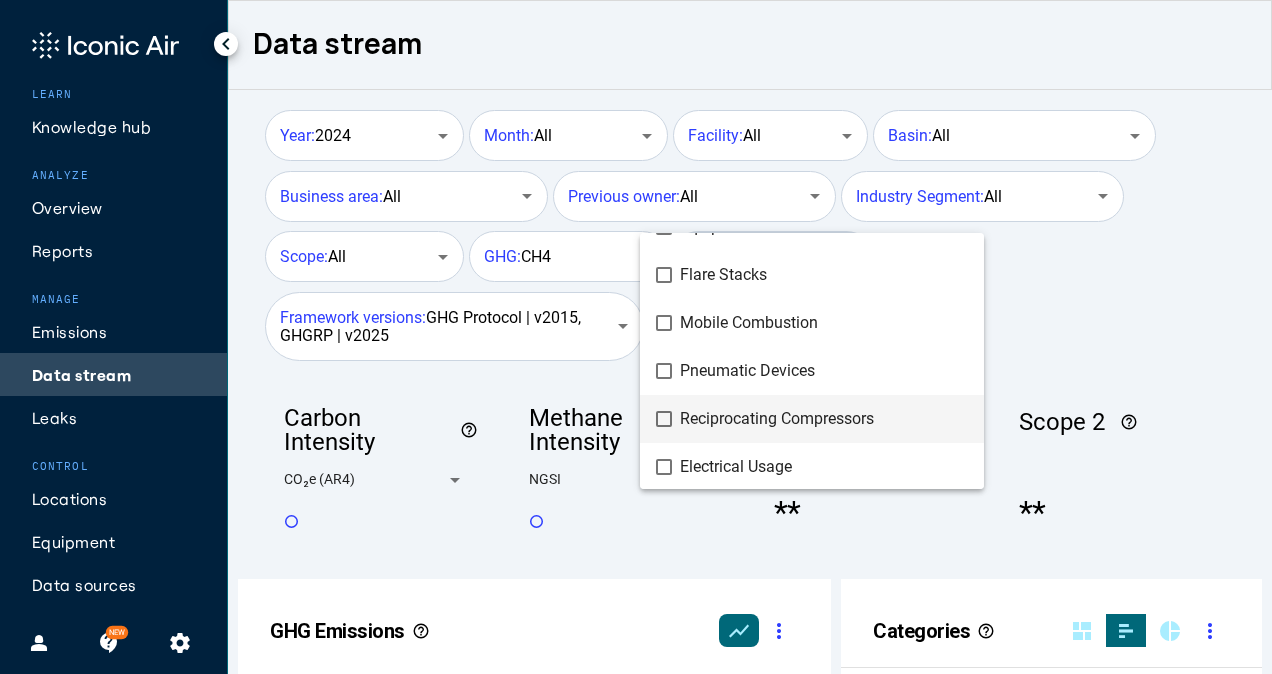 scroll, scrollTop: 235, scrollLeft: 0, axis: vertical 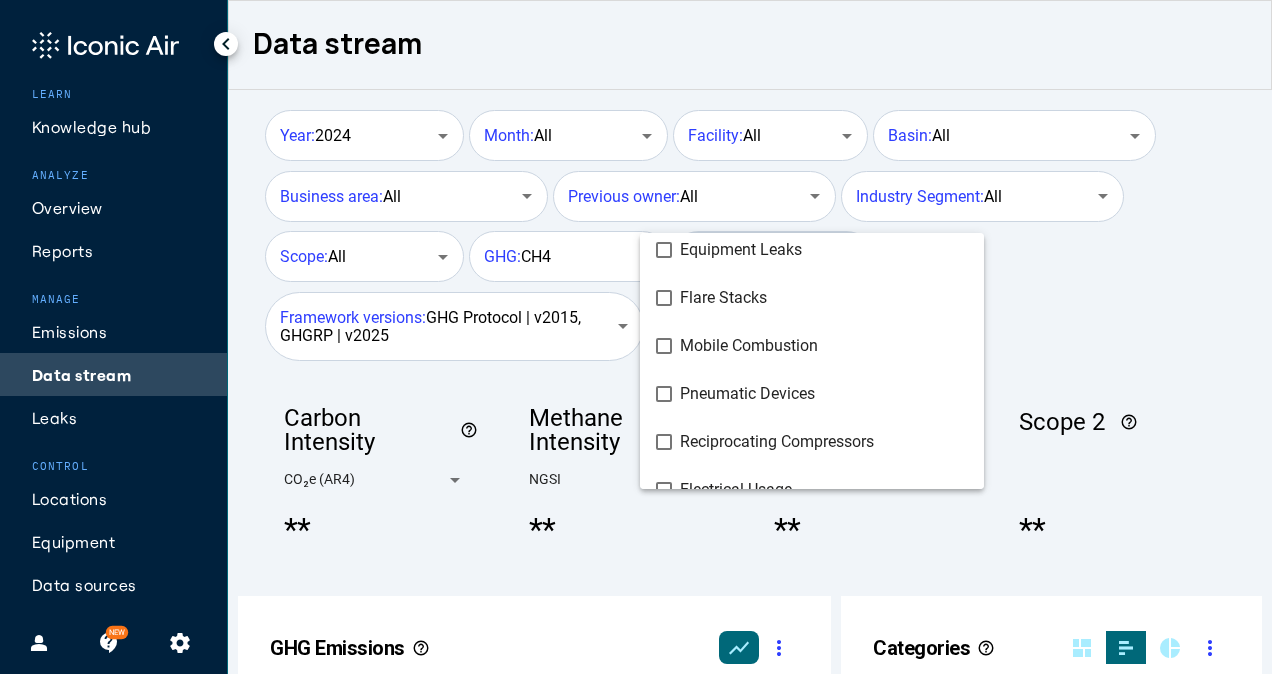 click at bounding box center (636, 337) 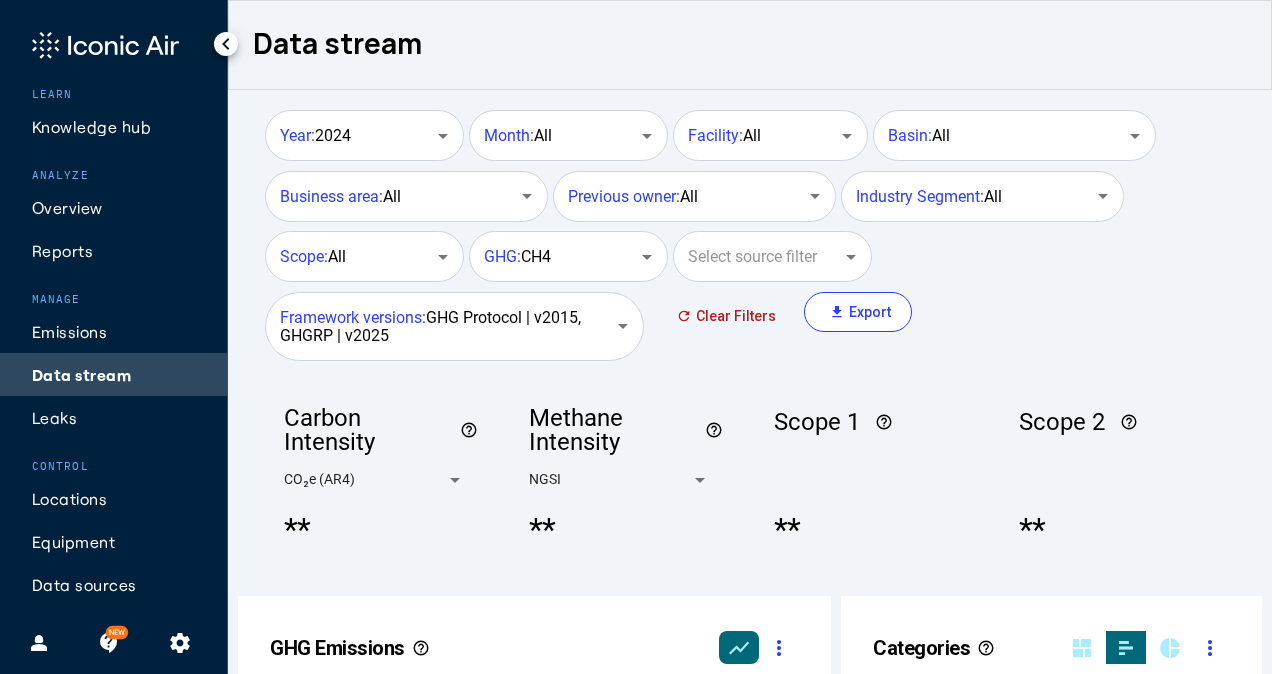 click on "Data stream" 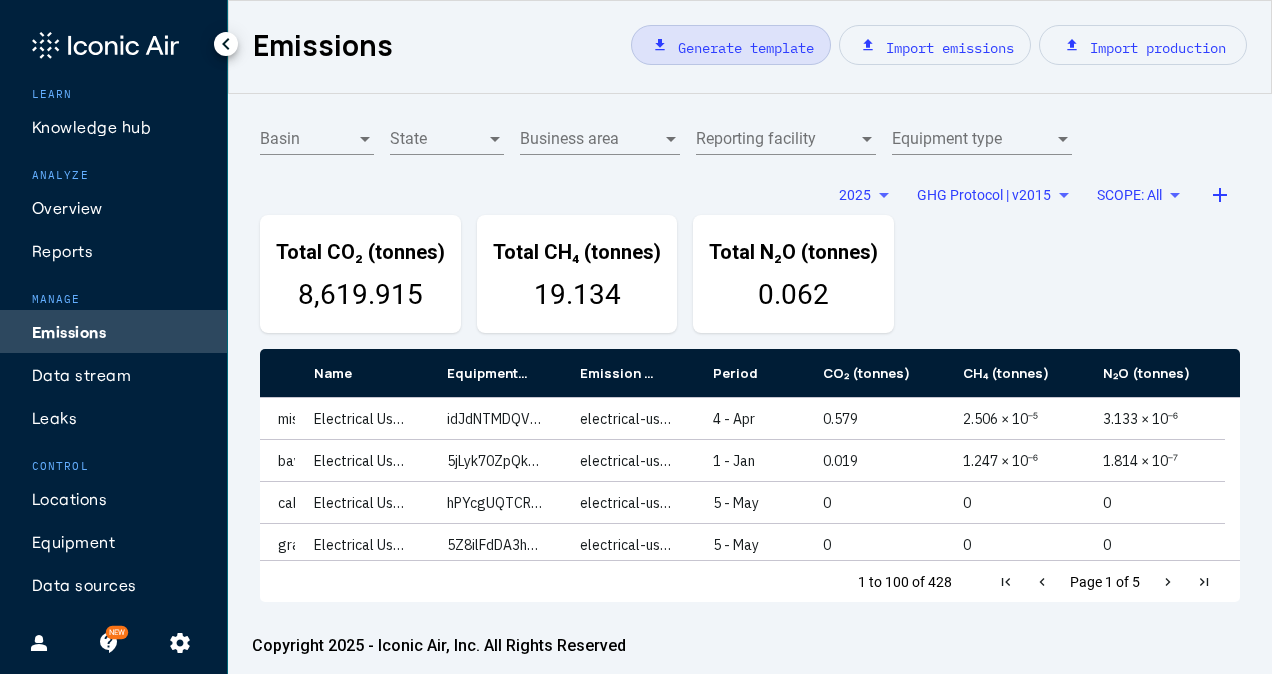 click on "download  Generate template" 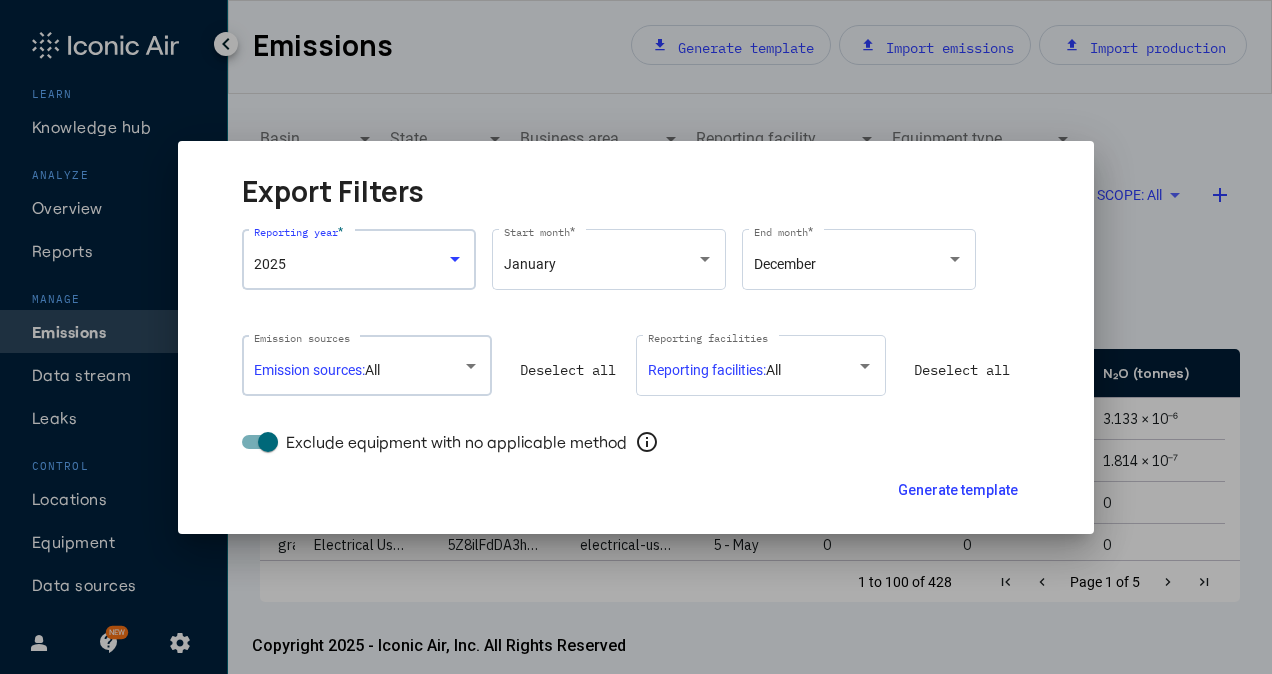 click on "Emission sources:   All  Emission sources" at bounding box center [367, 363] 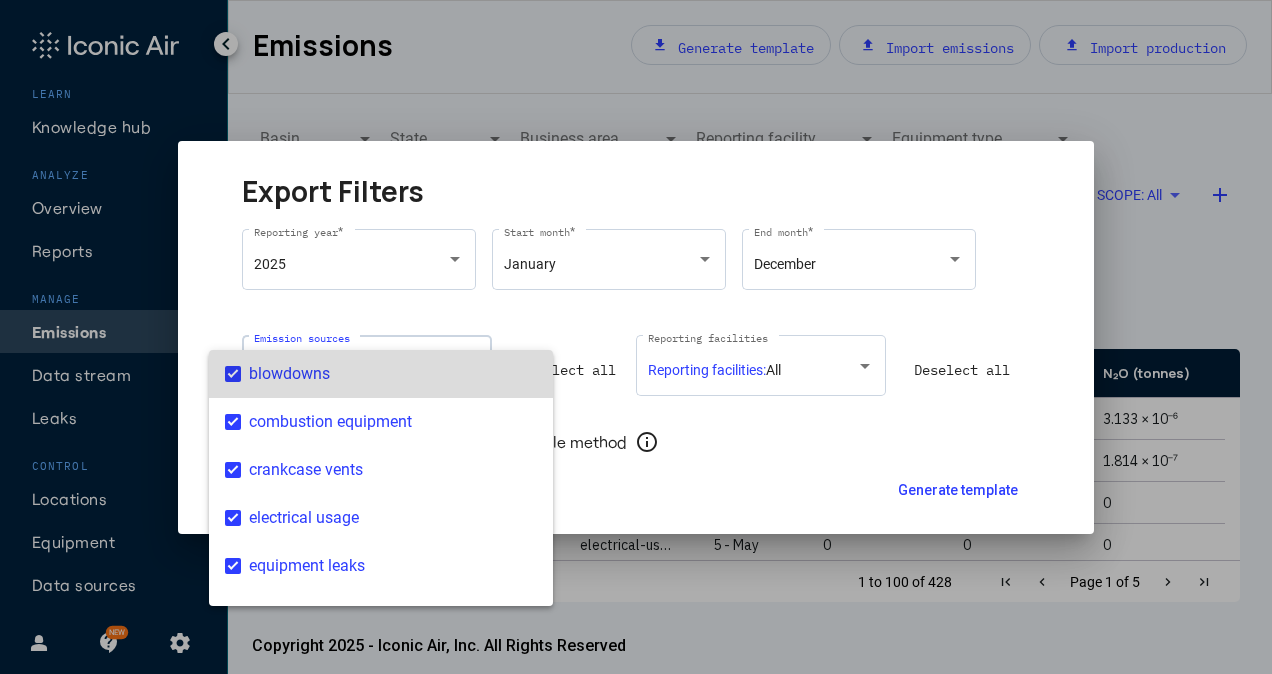 click on "blowdowns" at bounding box center (393, 374) 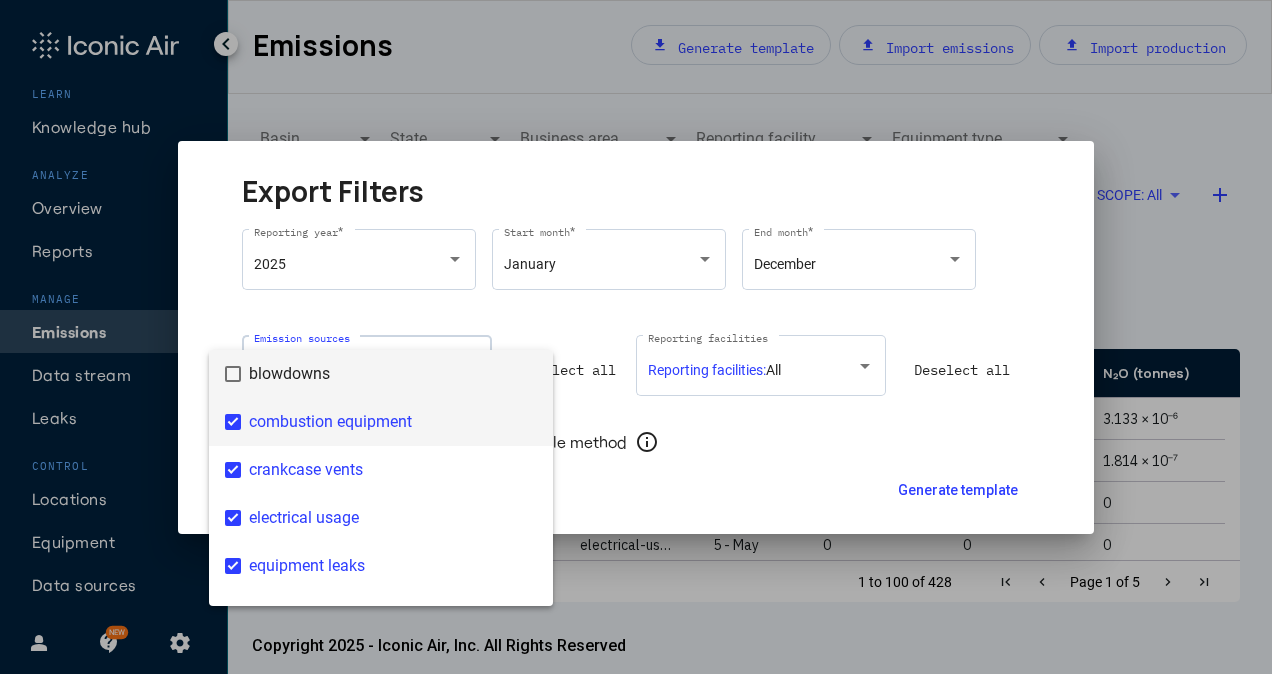 click on "combustion equipment" at bounding box center [393, 422] 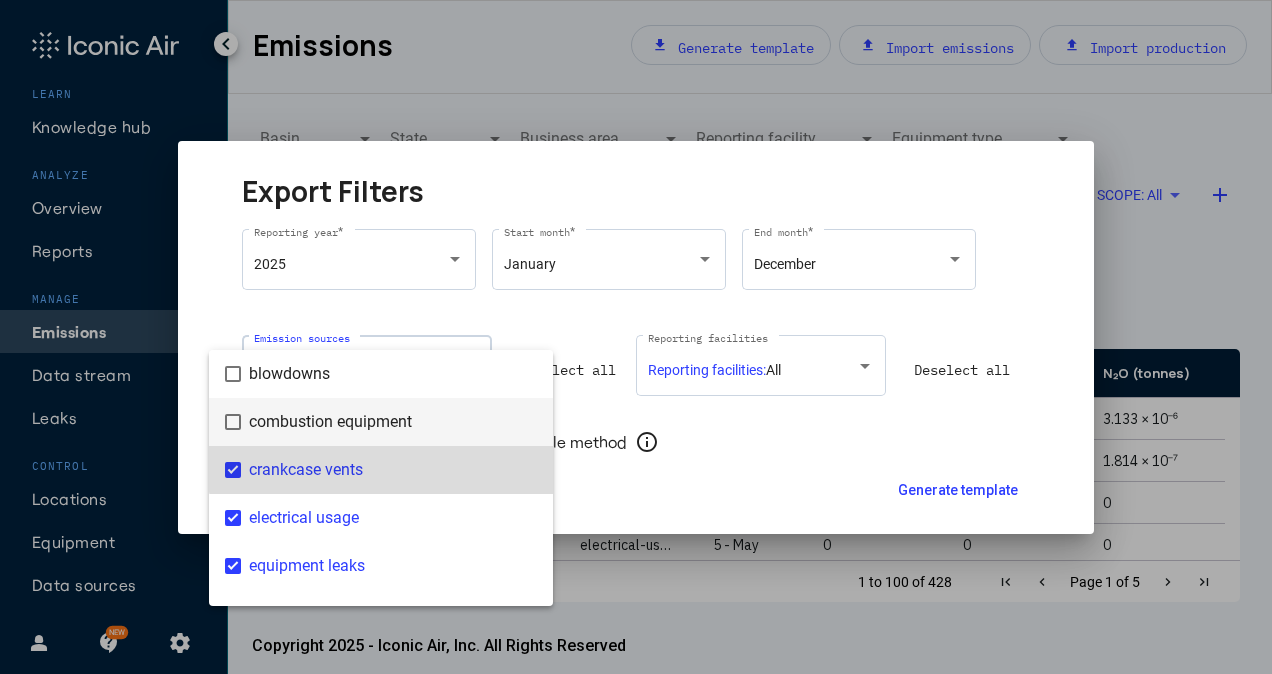 click on "crankcase vents" at bounding box center [393, 470] 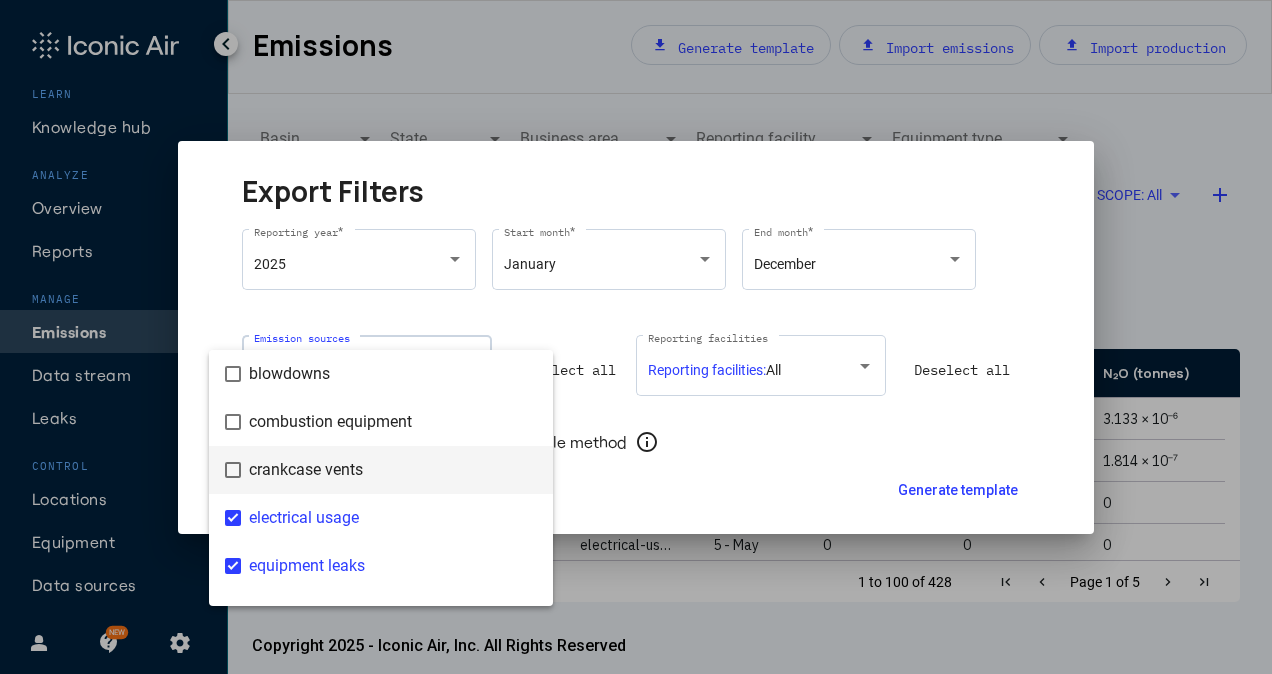 click on "crankcase vents" at bounding box center (393, 470) 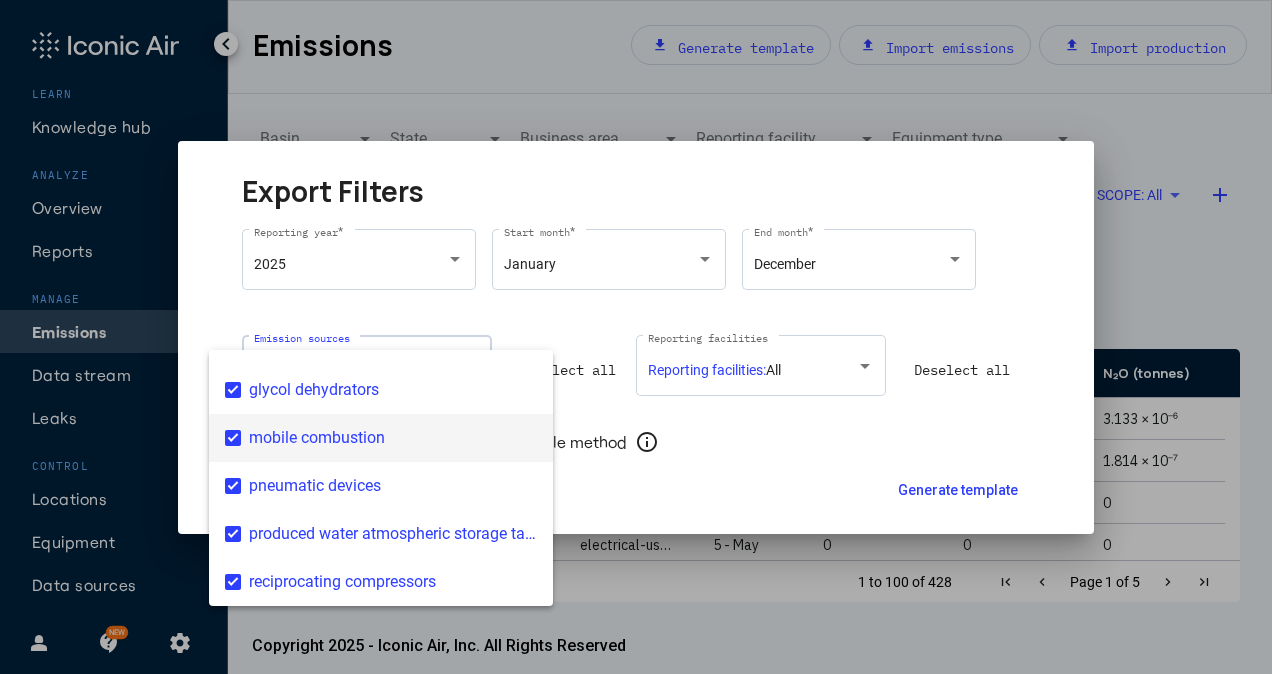scroll, scrollTop: 0, scrollLeft: 0, axis: both 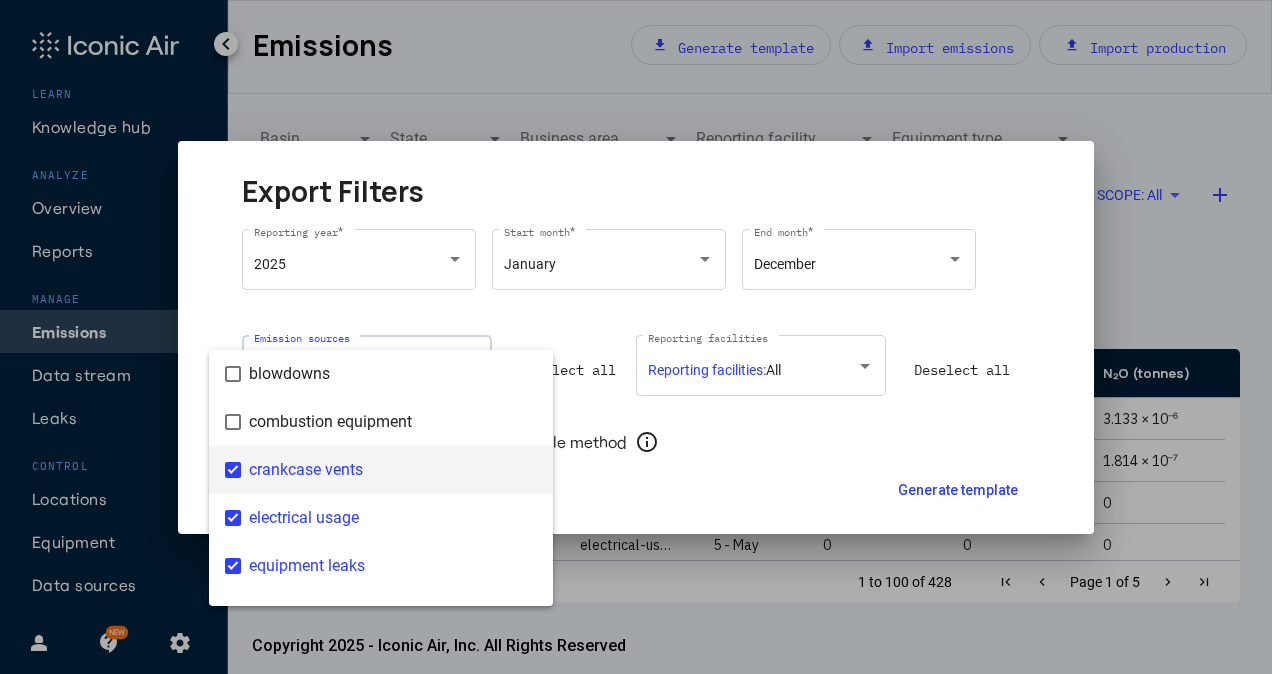 click on "crankcase vents" at bounding box center (393, 470) 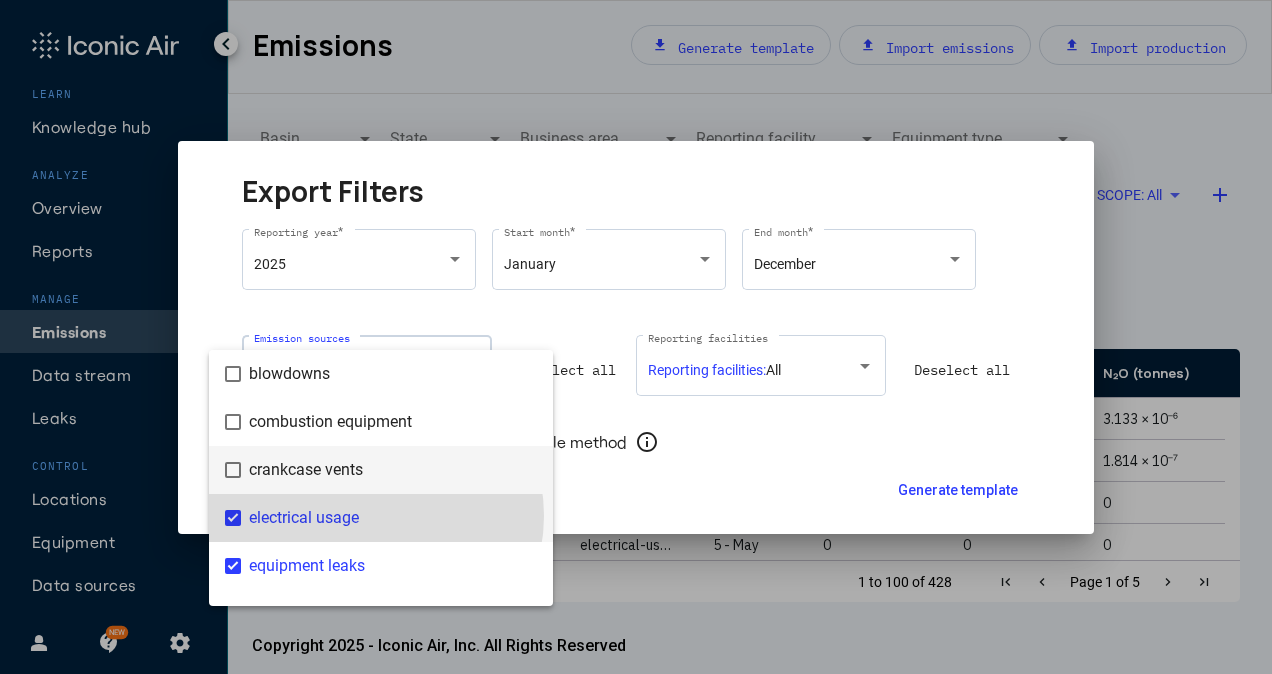 click on "electrical usage" at bounding box center [393, 518] 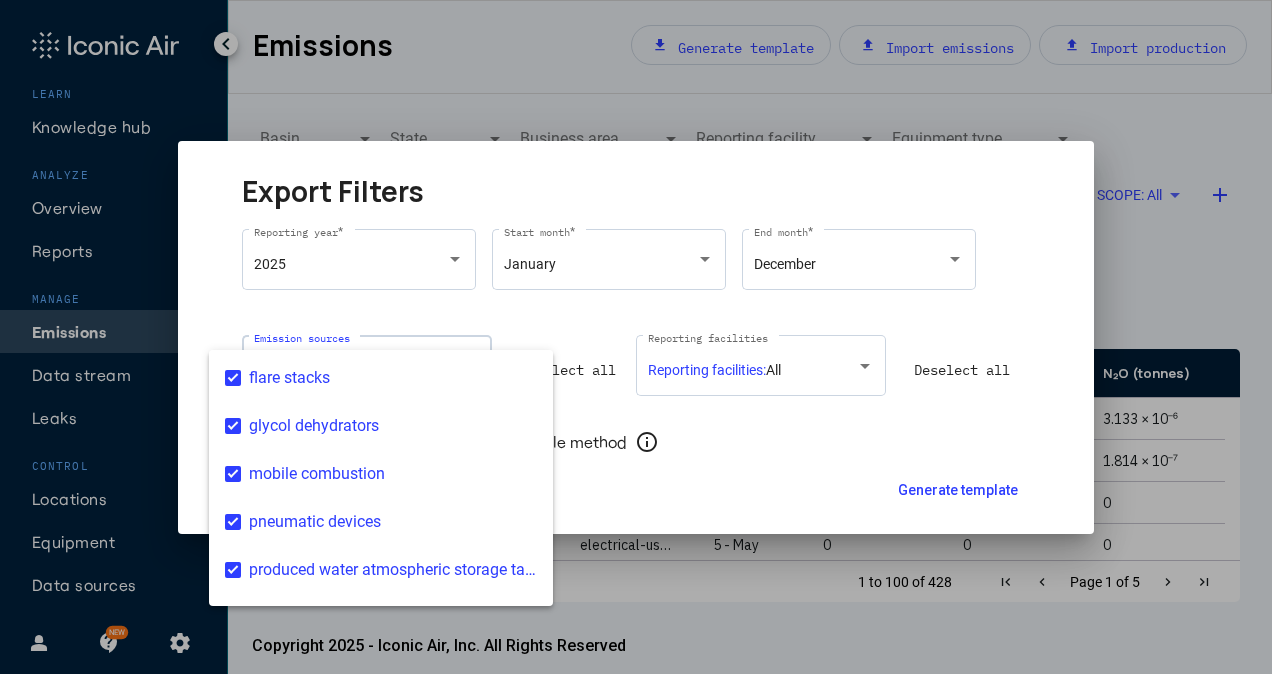 scroll, scrollTop: 272, scrollLeft: 0, axis: vertical 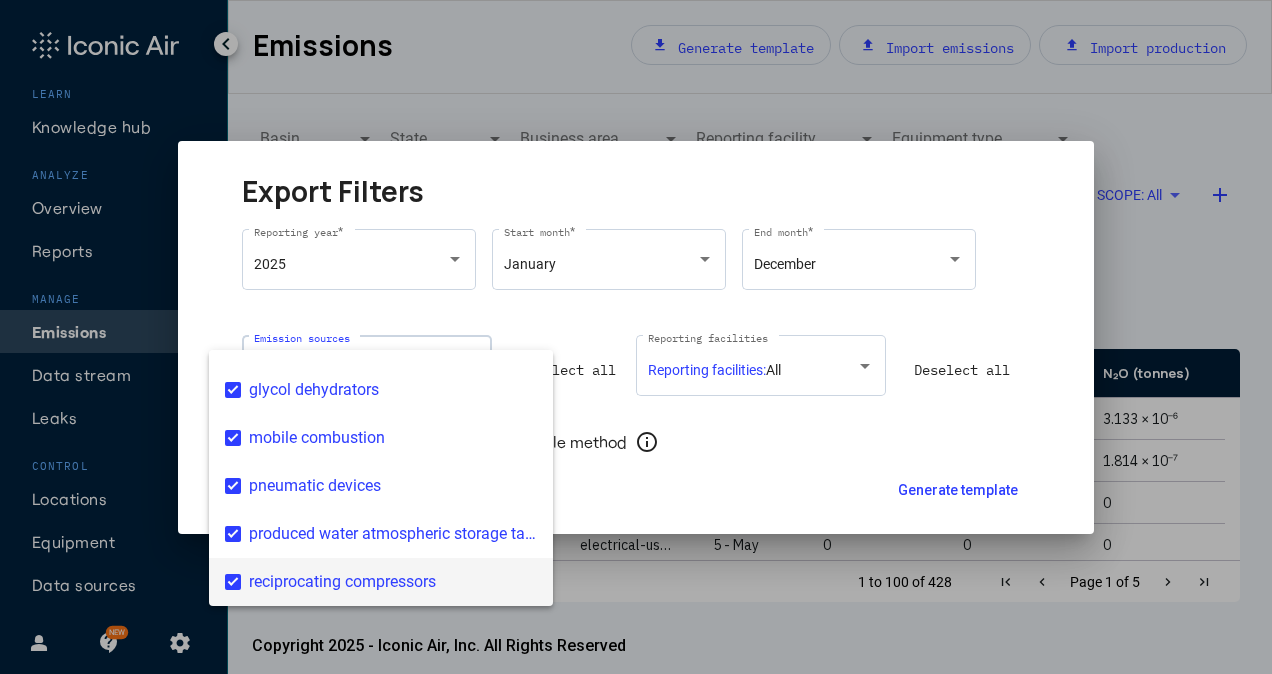 click on "reciprocating compressors" at bounding box center [393, 582] 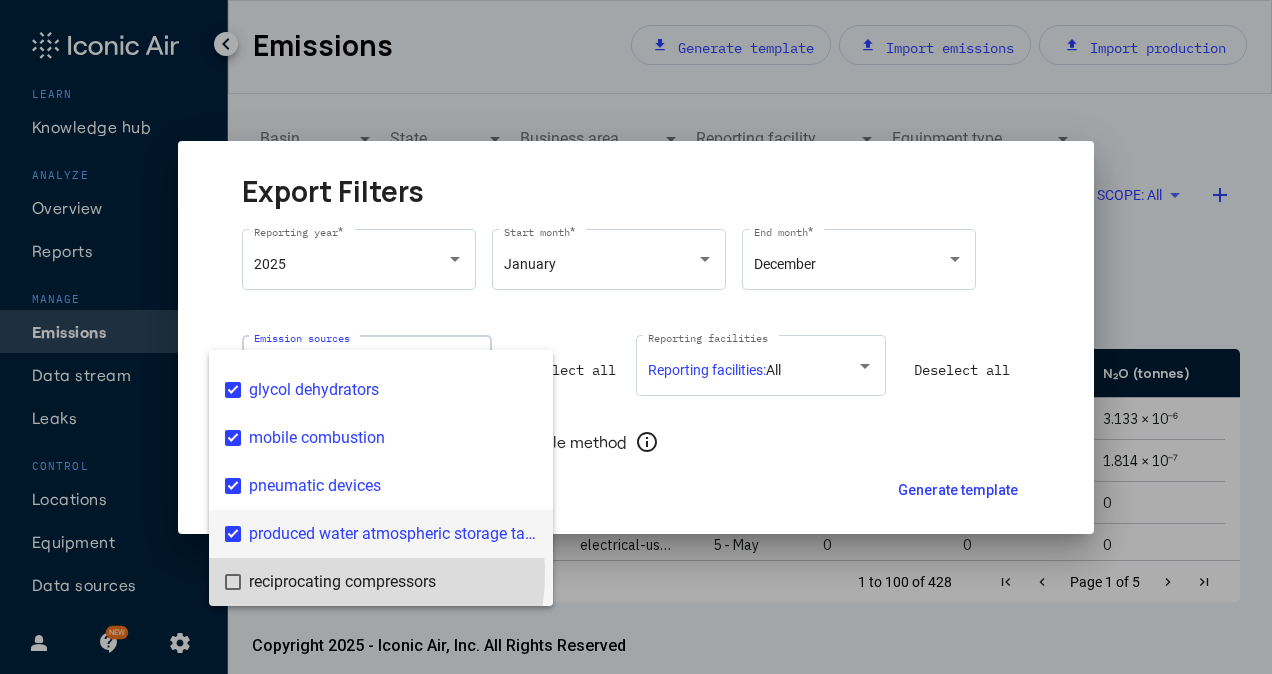 click on "produced water atmospheric storage tanks" at bounding box center (393, 534) 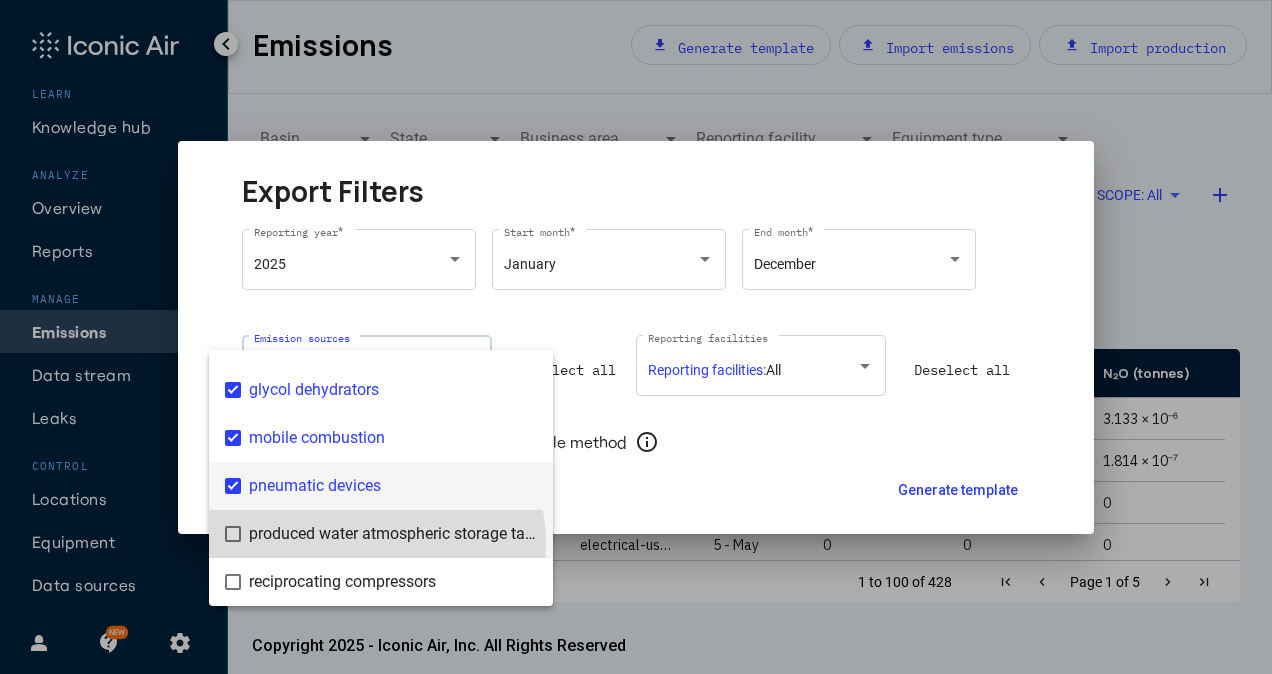 click on "pneumatic devices" at bounding box center [393, 486] 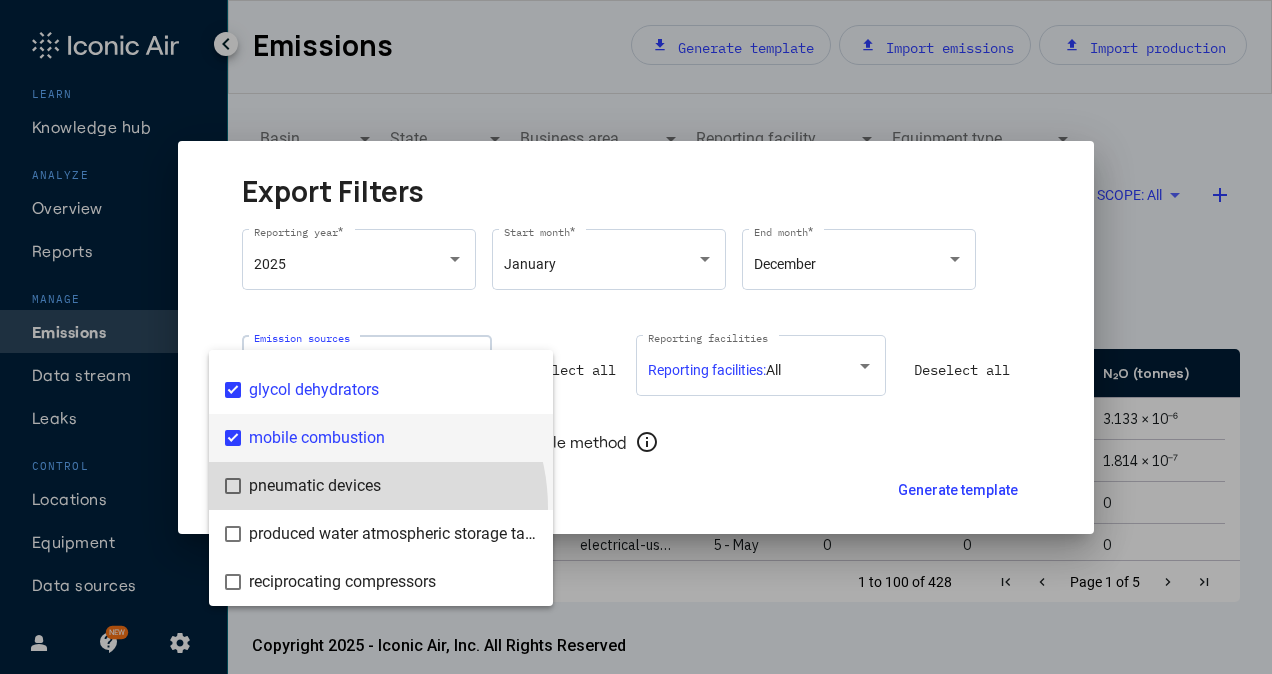 click on "mobile combustion" at bounding box center [393, 438] 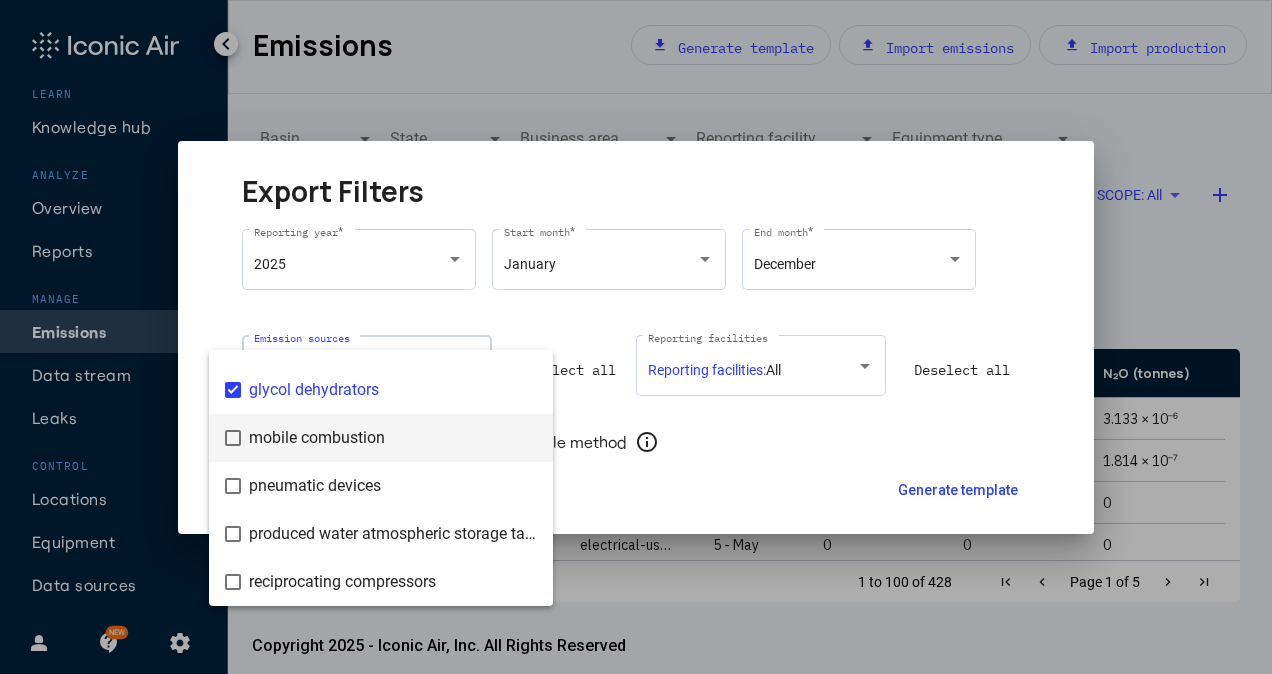 scroll, scrollTop: 72, scrollLeft: 0, axis: vertical 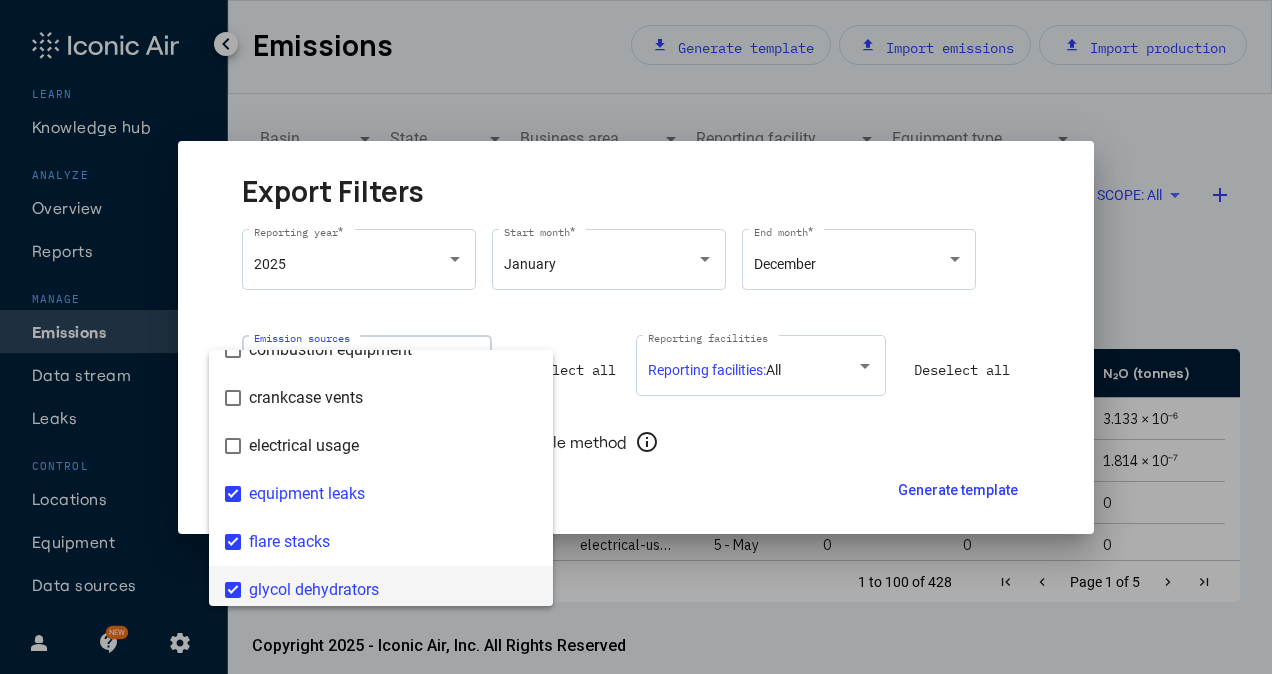 click on "glycol dehydrators" at bounding box center (393, 590) 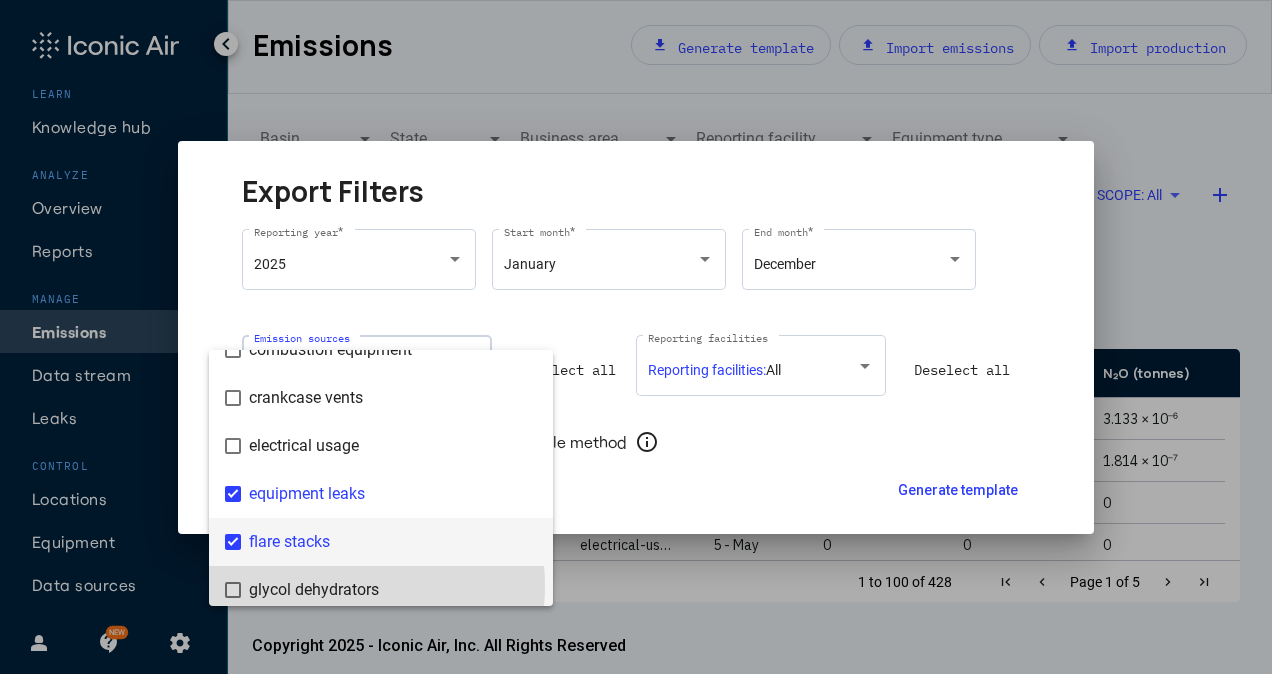 click on "flare stacks" at bounding box center (393, 542) 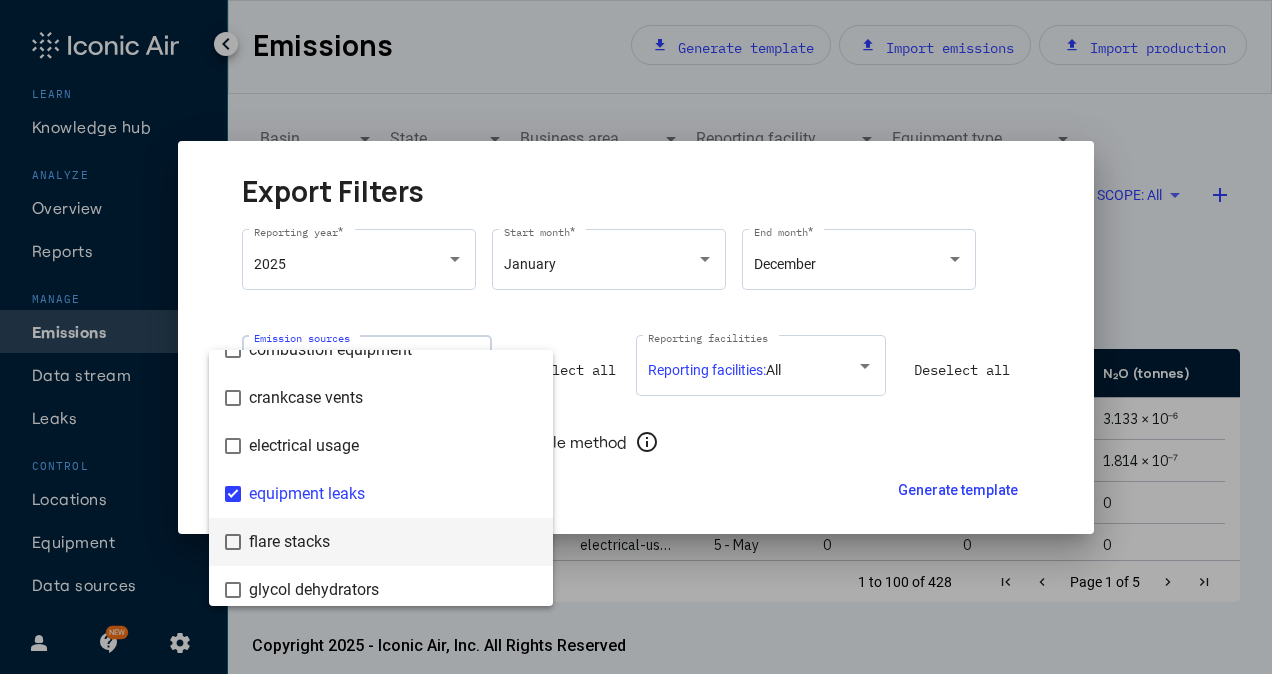 click at bounding box center (636, 337) 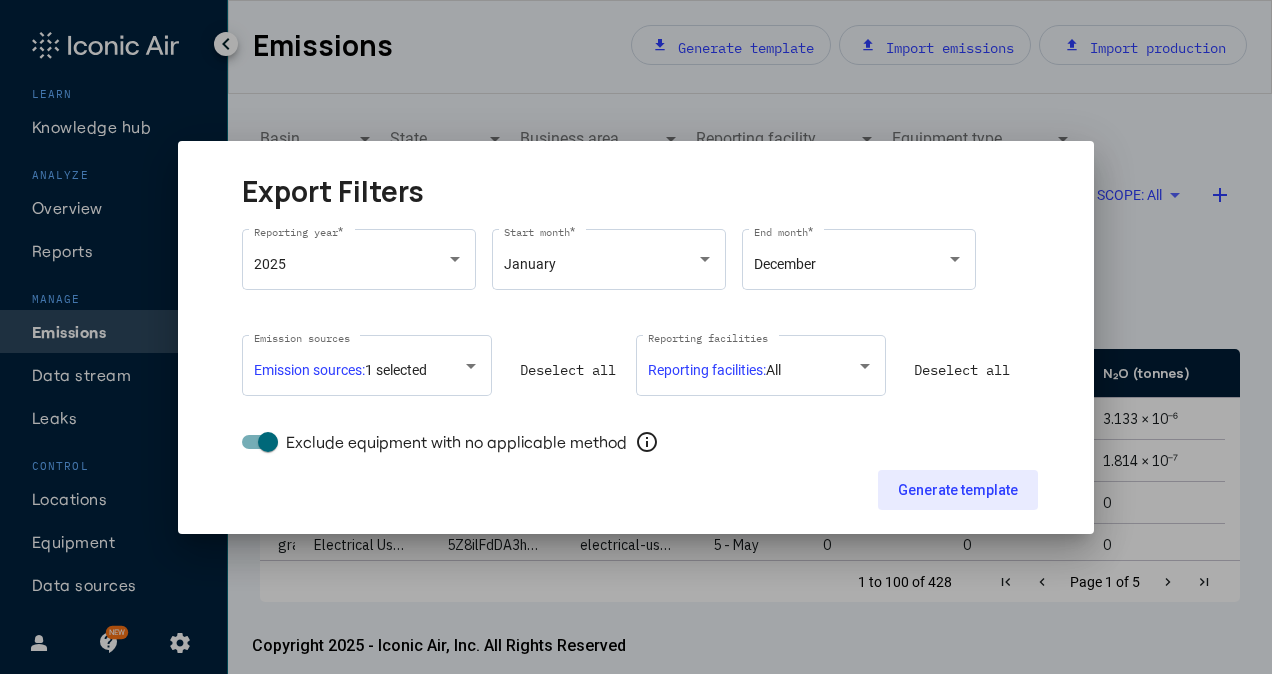 click on "Generate template" at bounding box center (958, 490) 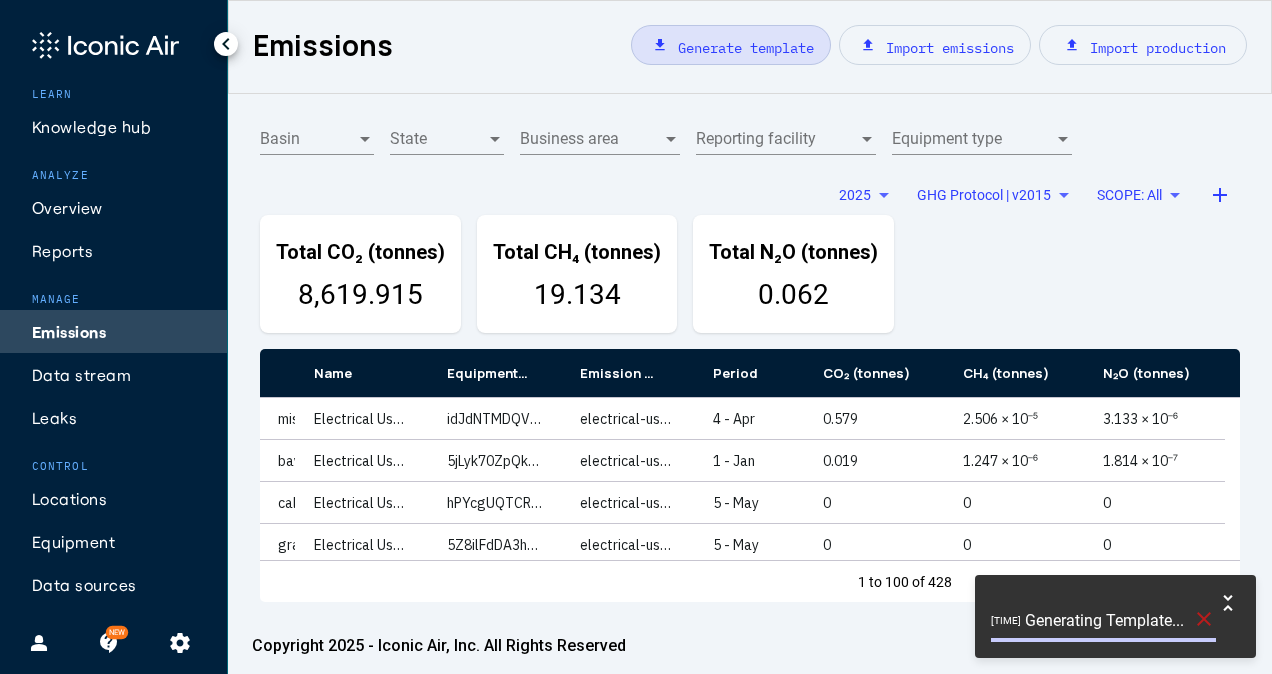 click on "Reports" 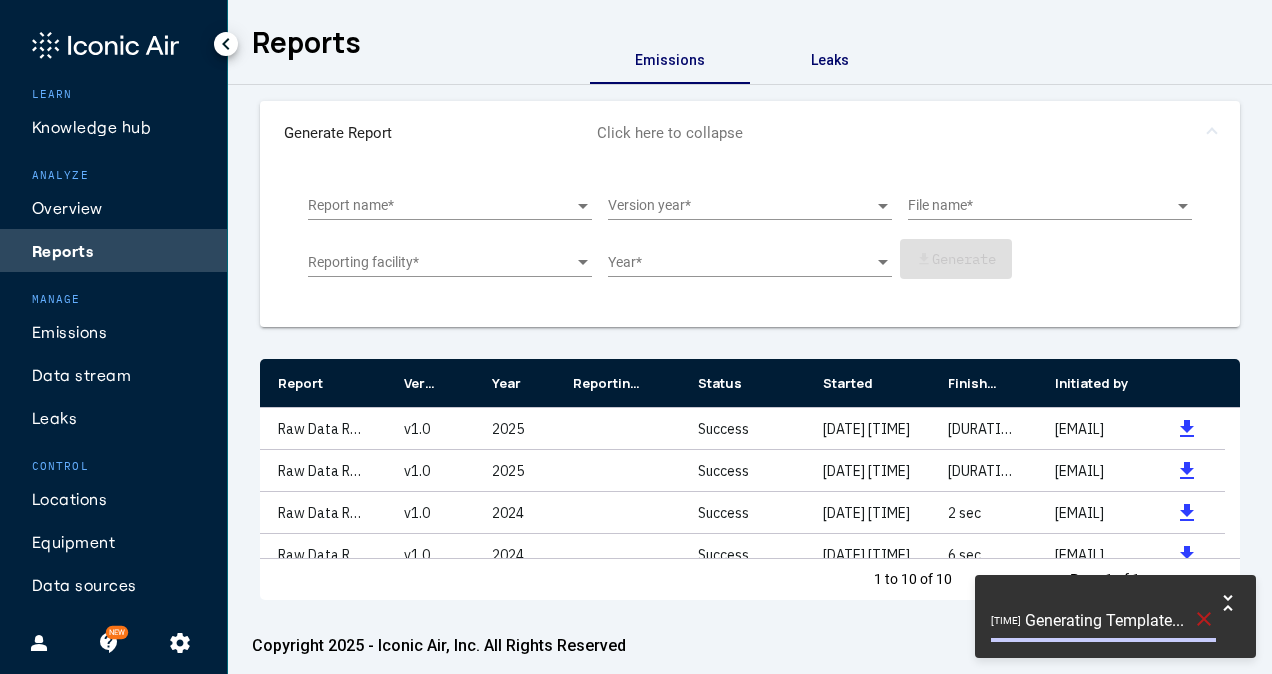 click on "Leaks" at bounding box center (830, 60) 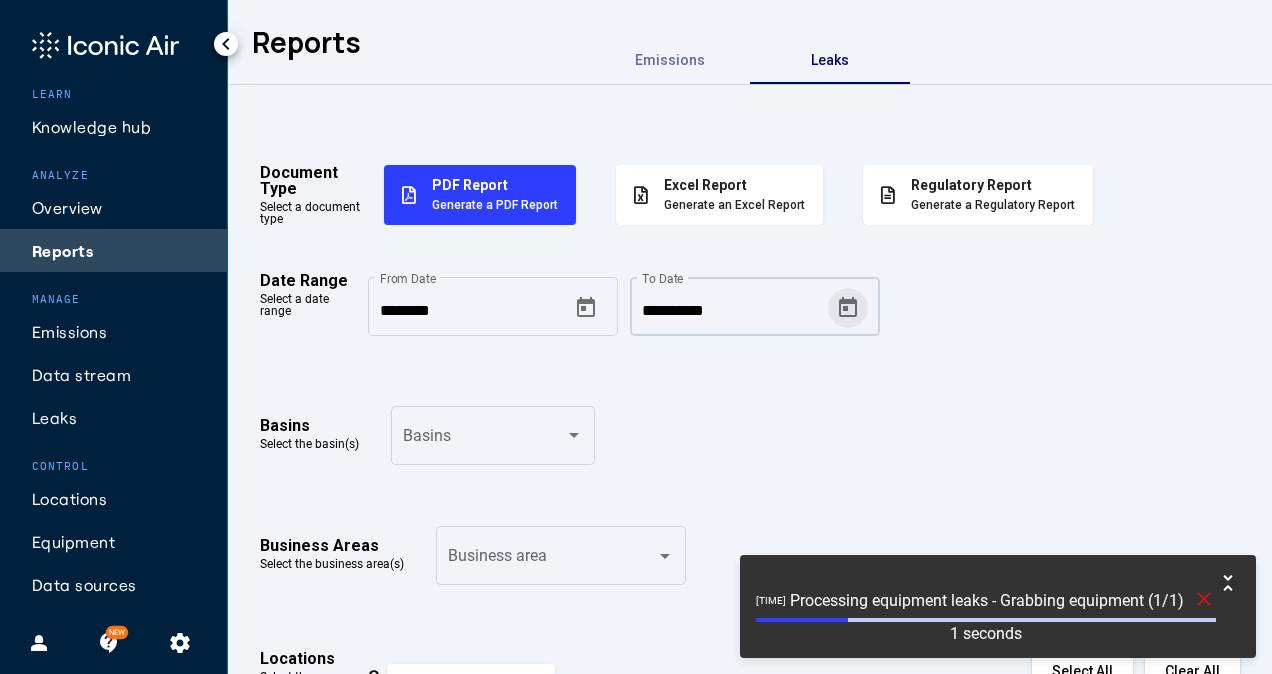 click 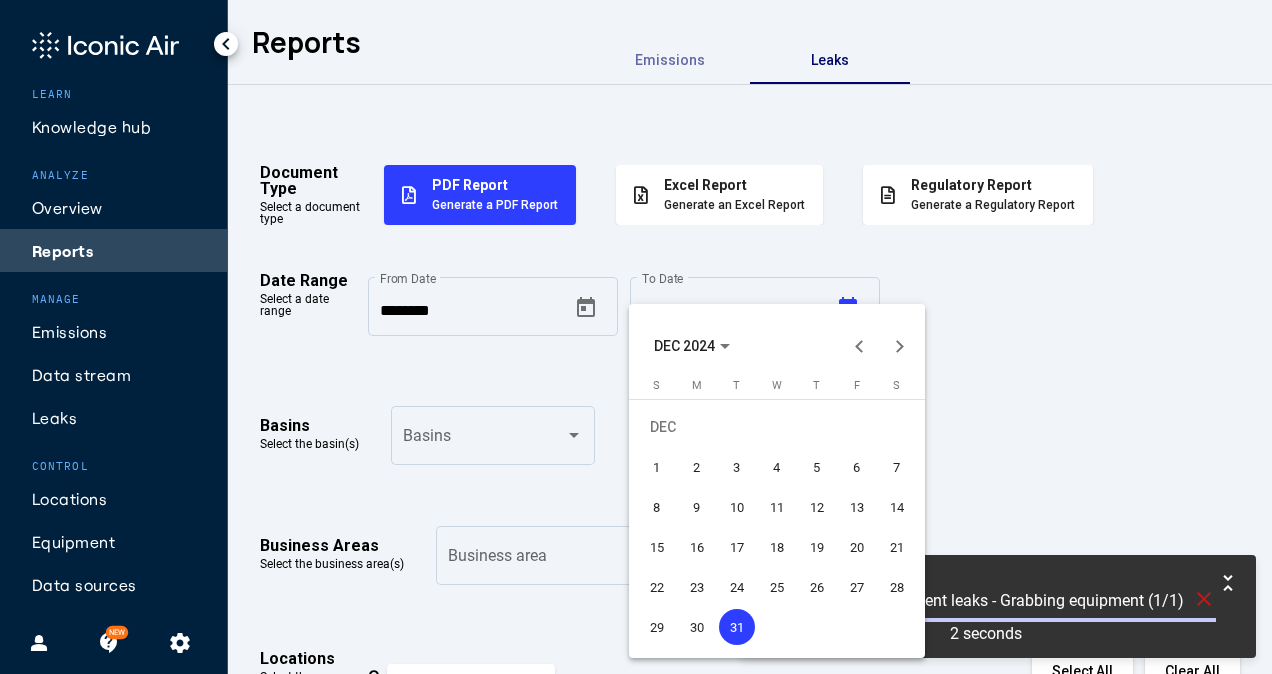 click on "DEC 2024" at bounding box center (692, 346) 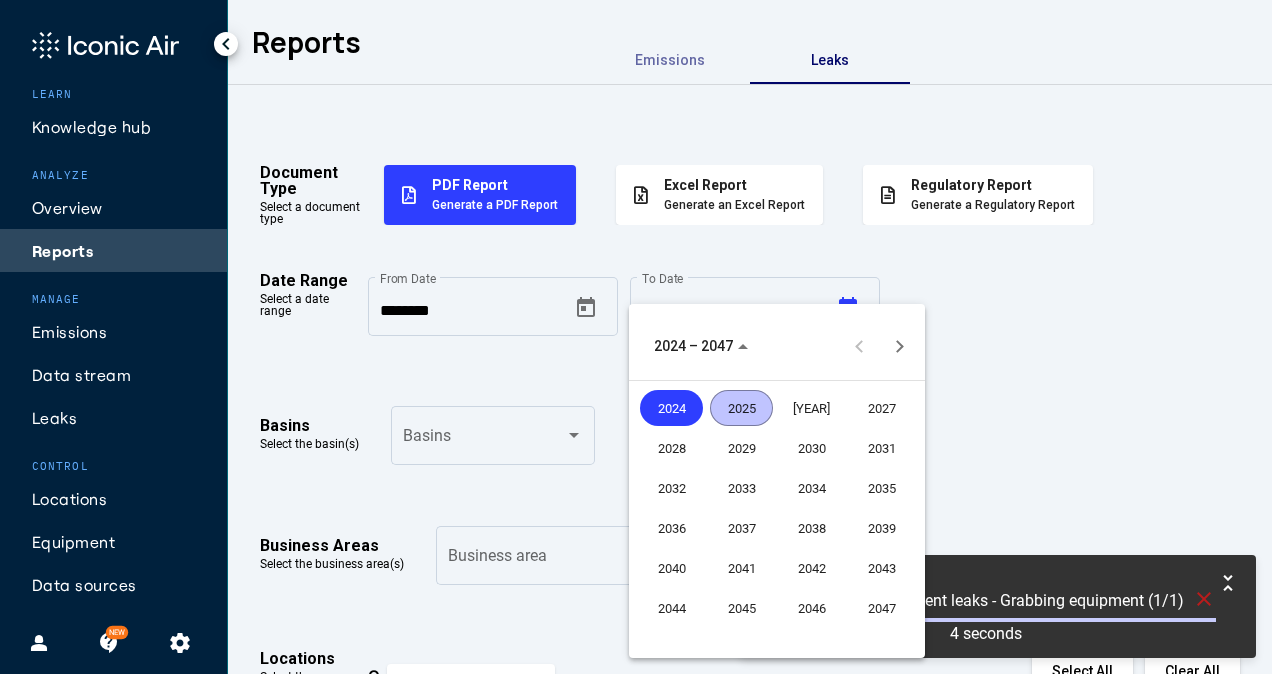 click on "2025" at bounding box center [741, 408] 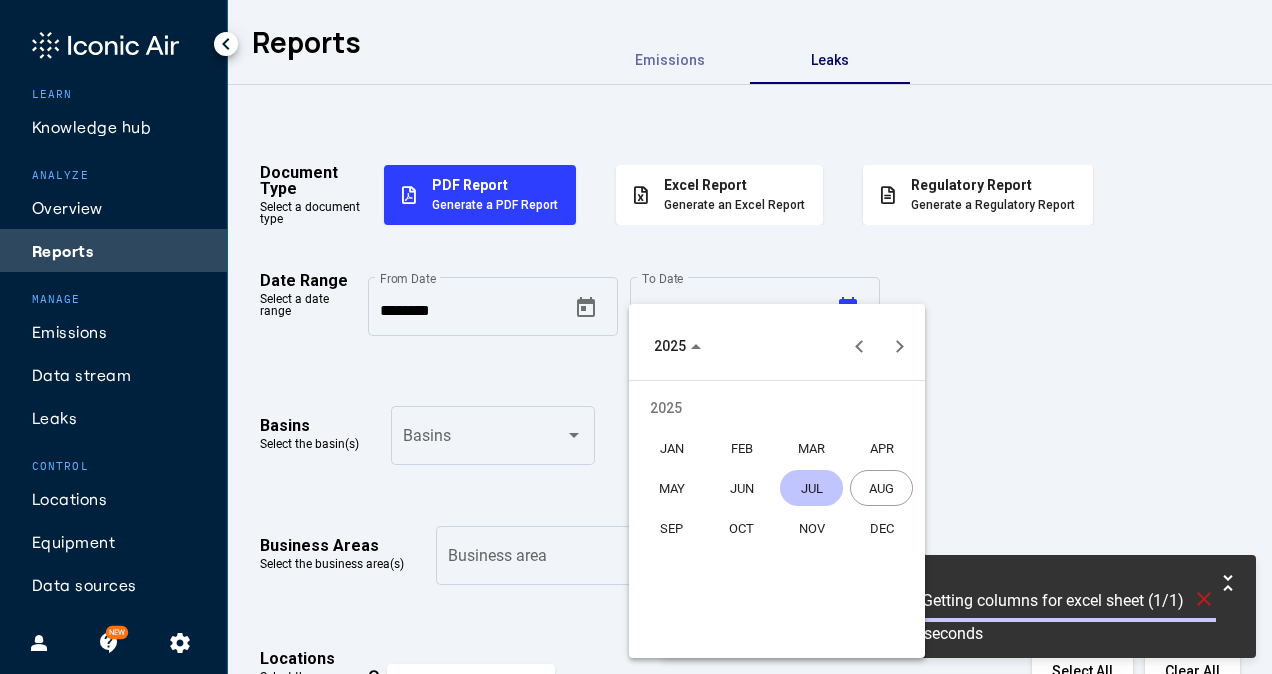 click on "JUL" at bounding box center (811, 488) 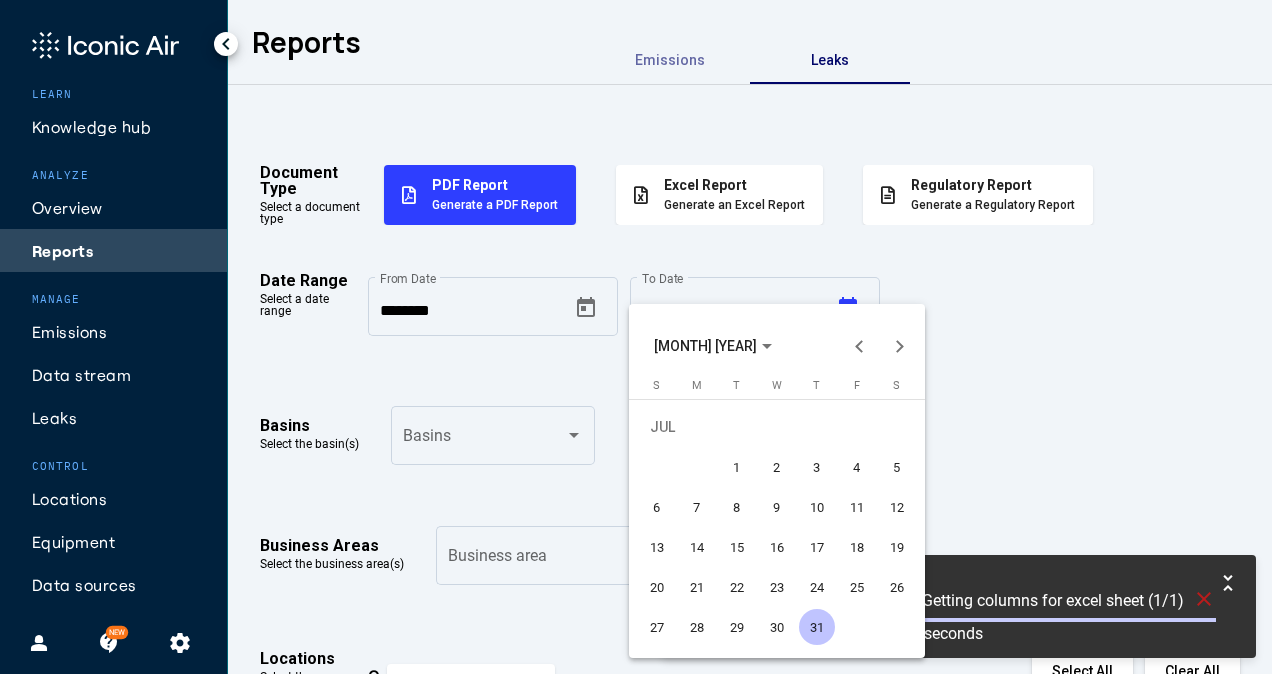 click at bounding box center (636, 337) 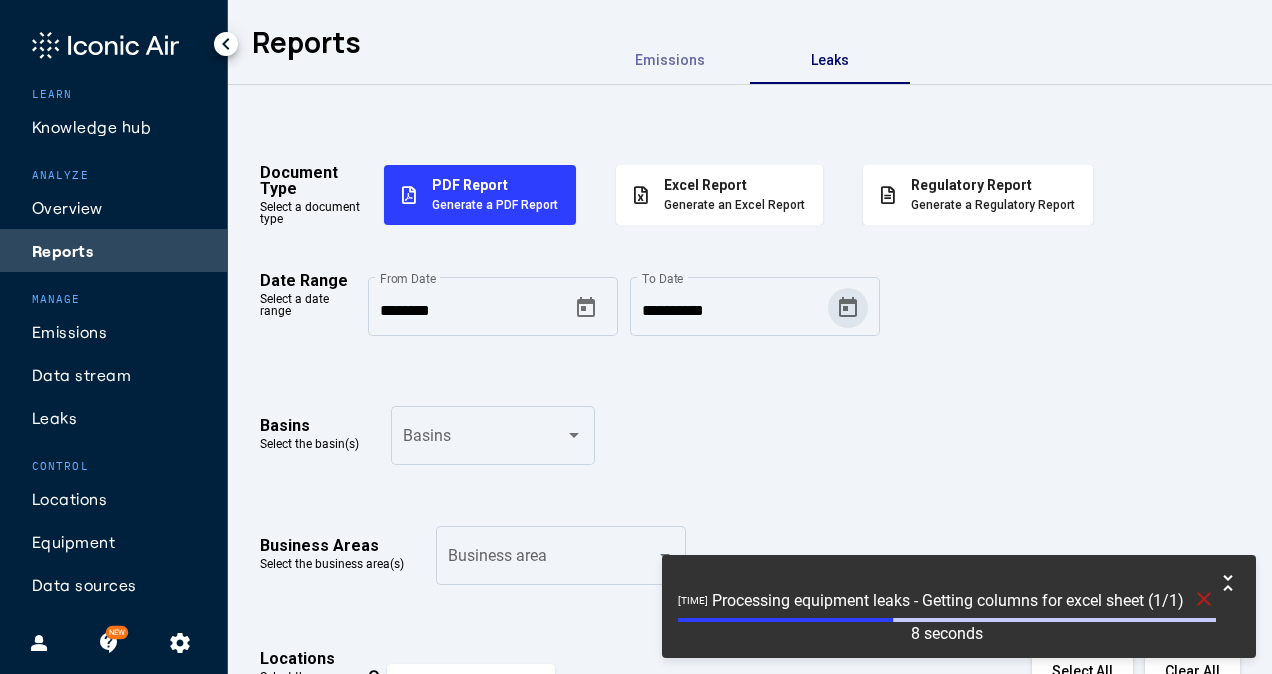 click on "Generate an Excel Report" at bounding box center (734, 205) 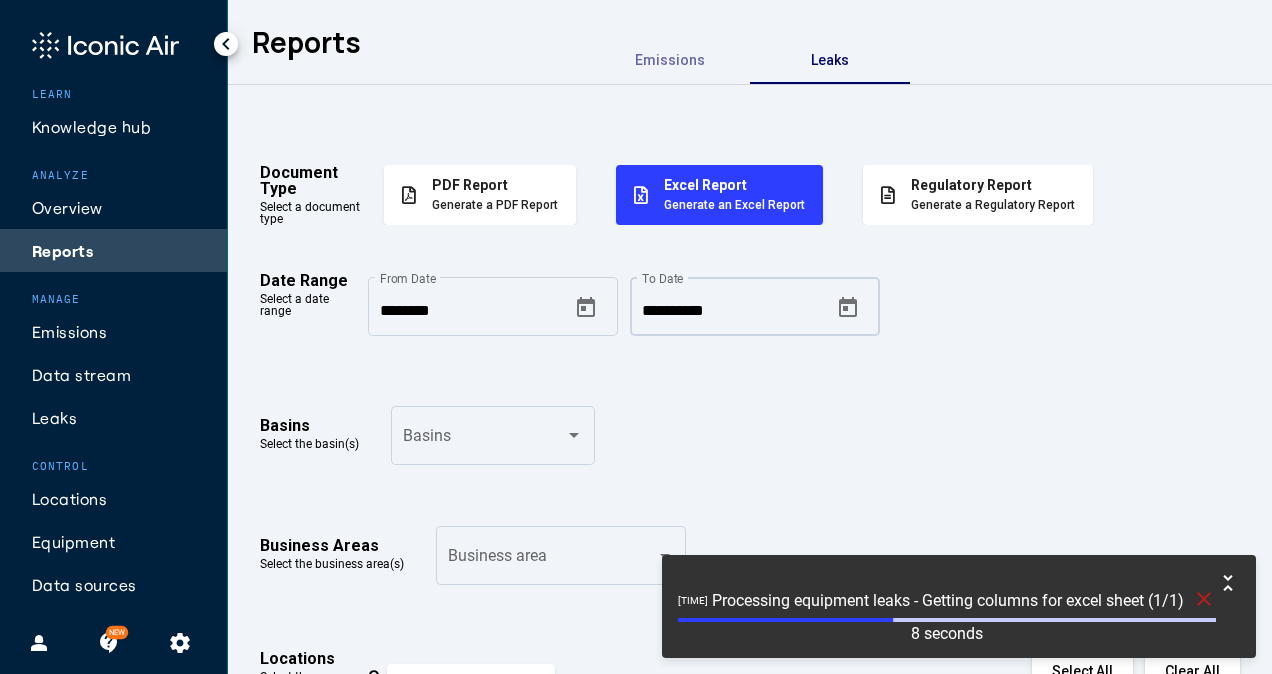 click 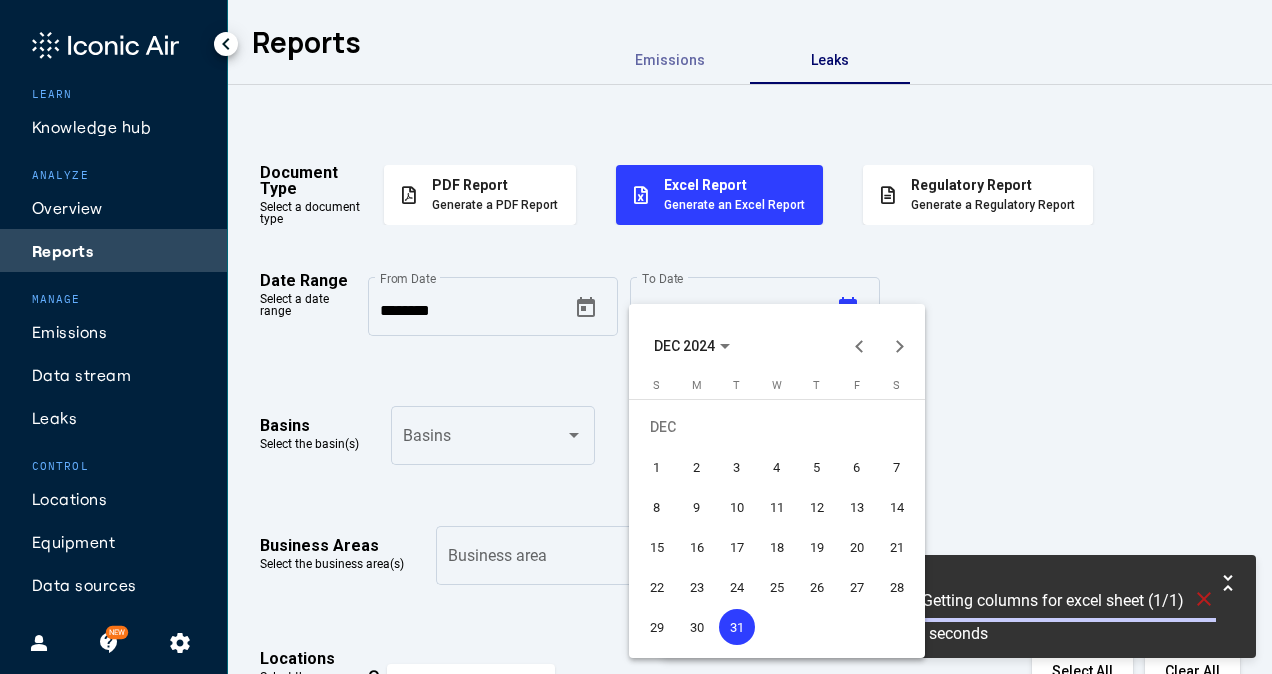 drag, startPoint x: 724, startPoint y: 340, endPoint x: 721, endPoint y: 354, distance: 14.3178215 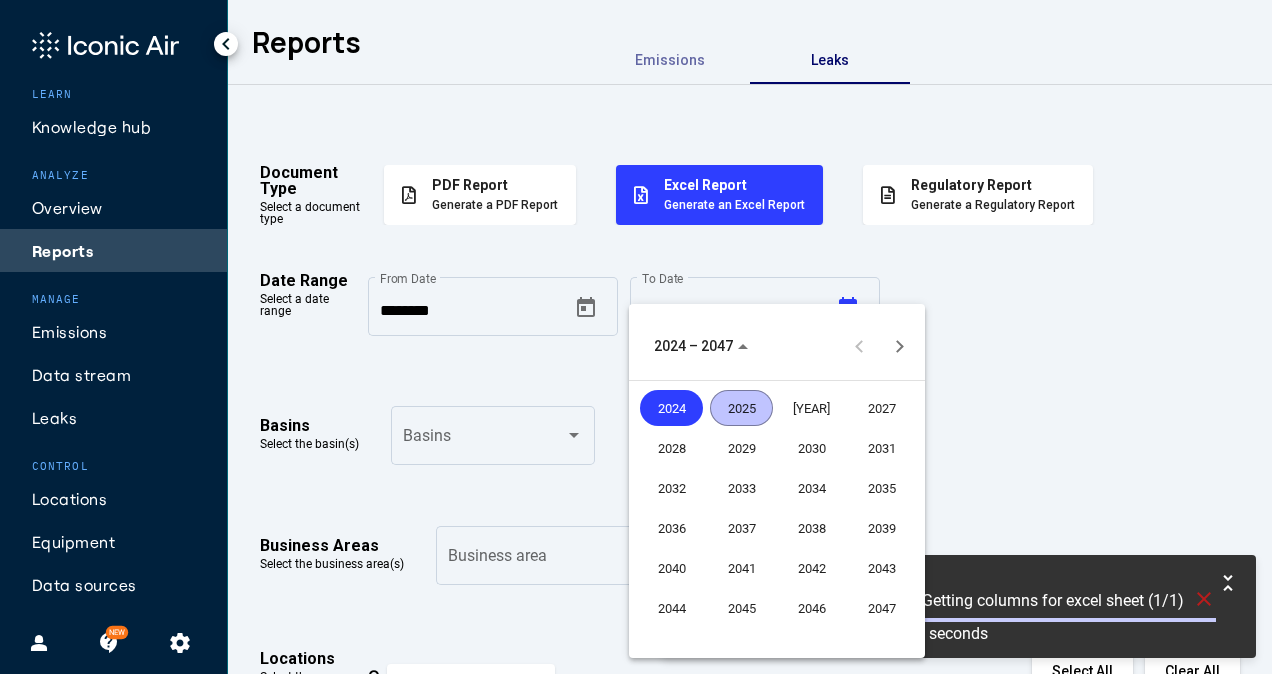 click on "2025" at bounding box center (741, 408) 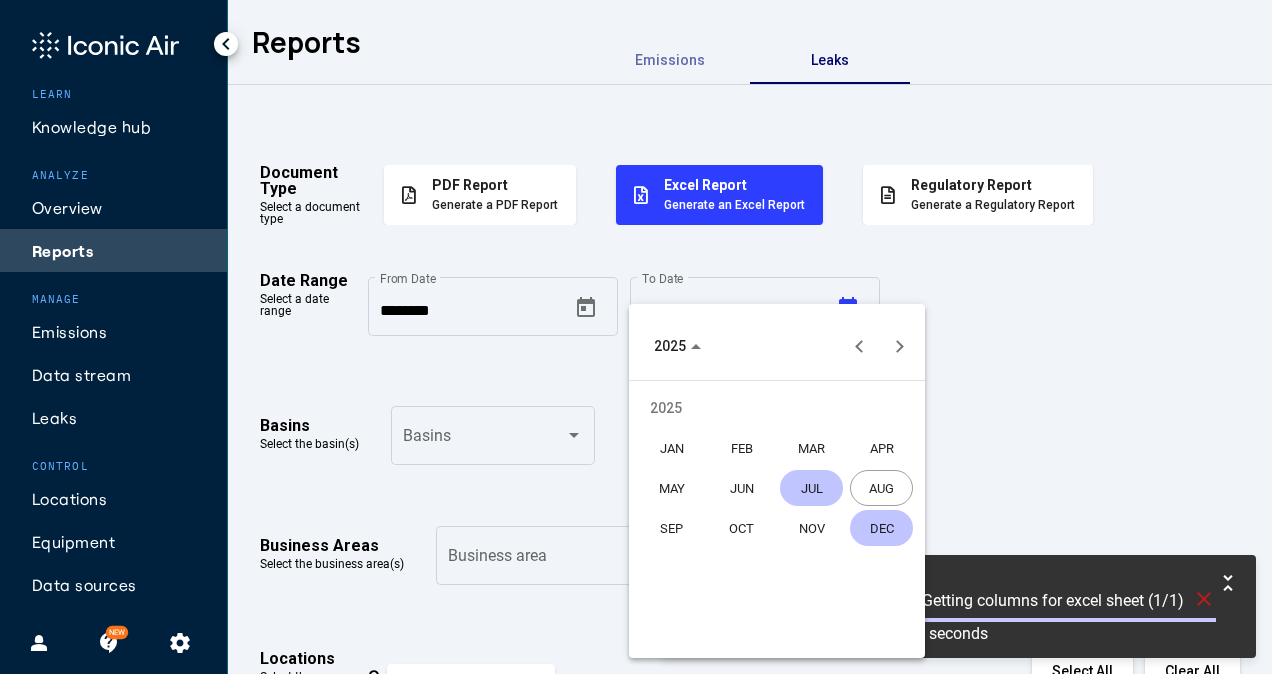 click on "JUL" at bounding box center (811, 488) 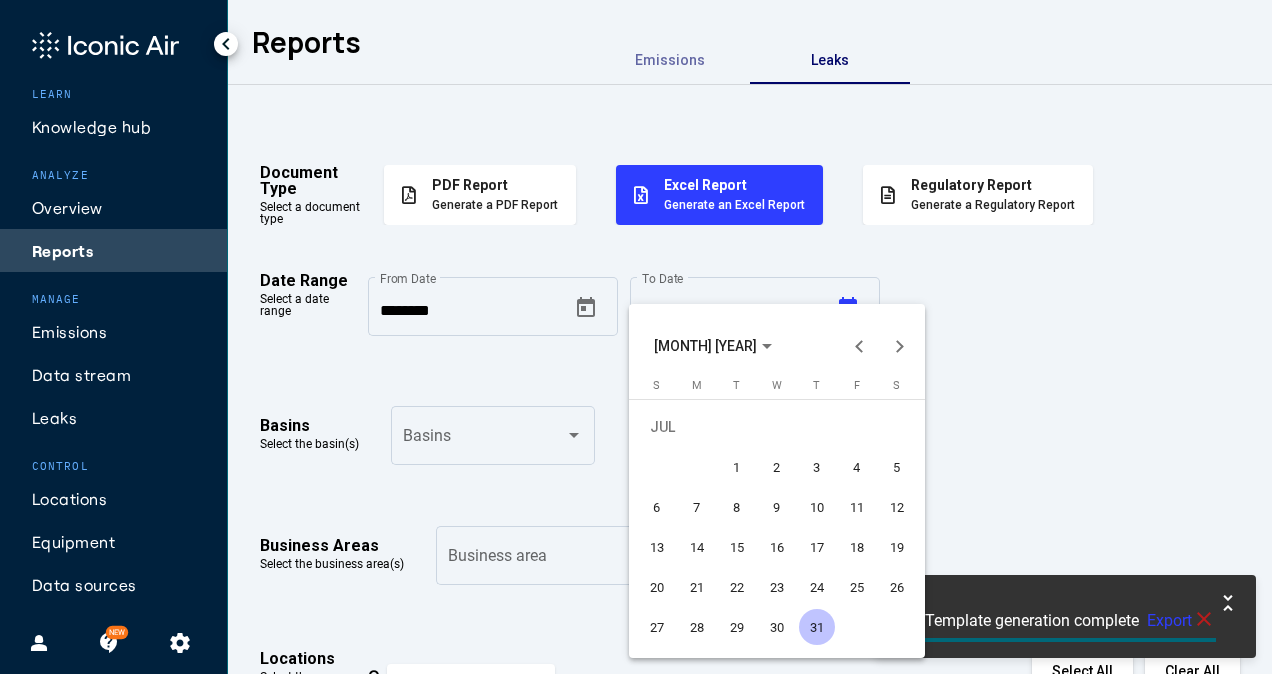 click on "31" at bounding box center [817, 627] 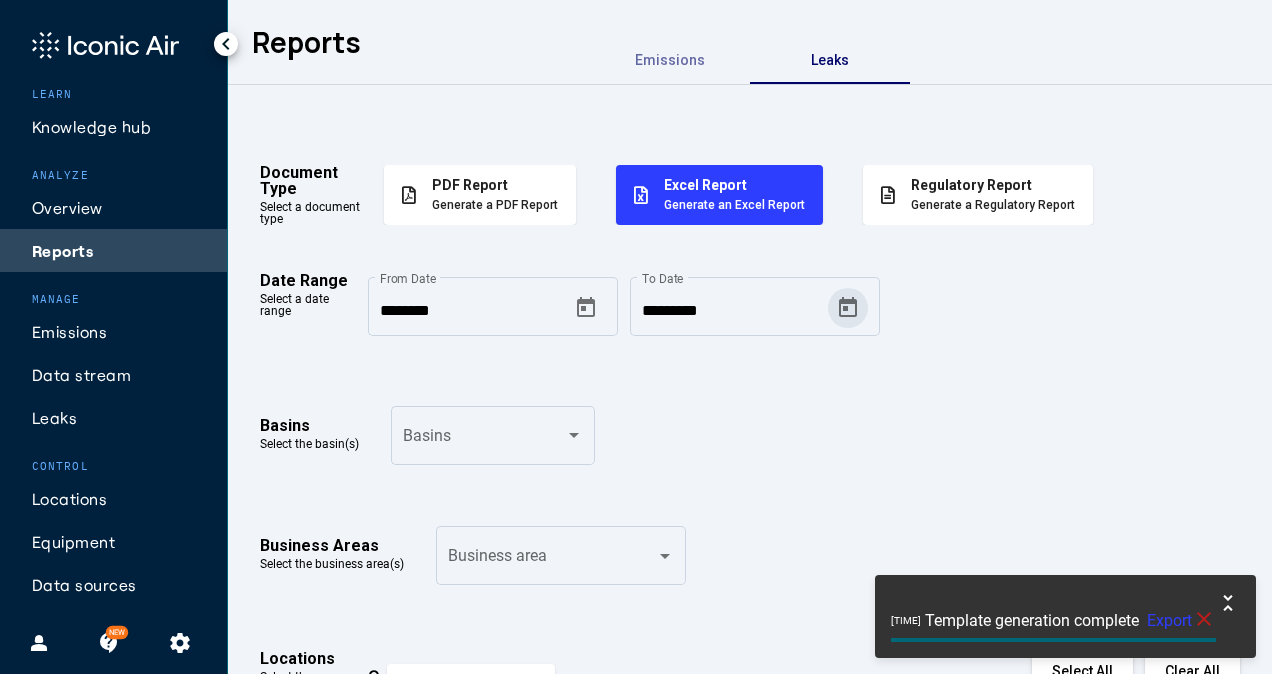 click on "Basins Select the basin(s) Basins" 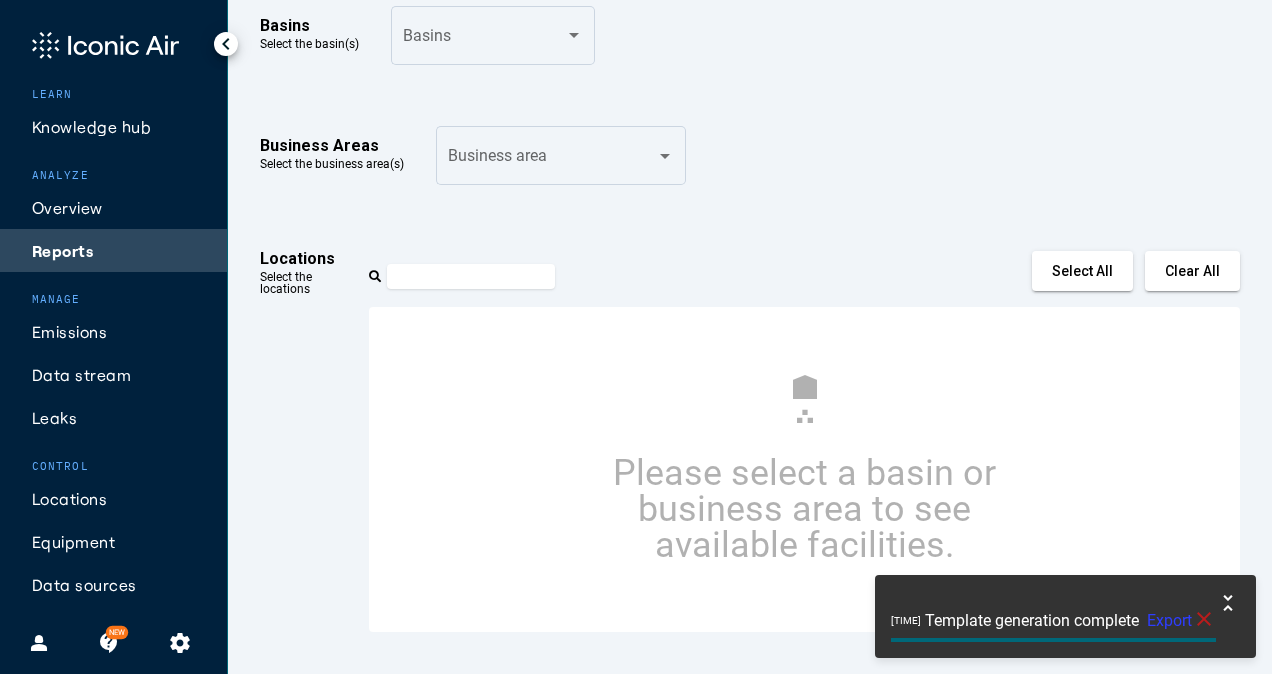scroll, scrollTop: 0, scrollLeft: 0, axis: both 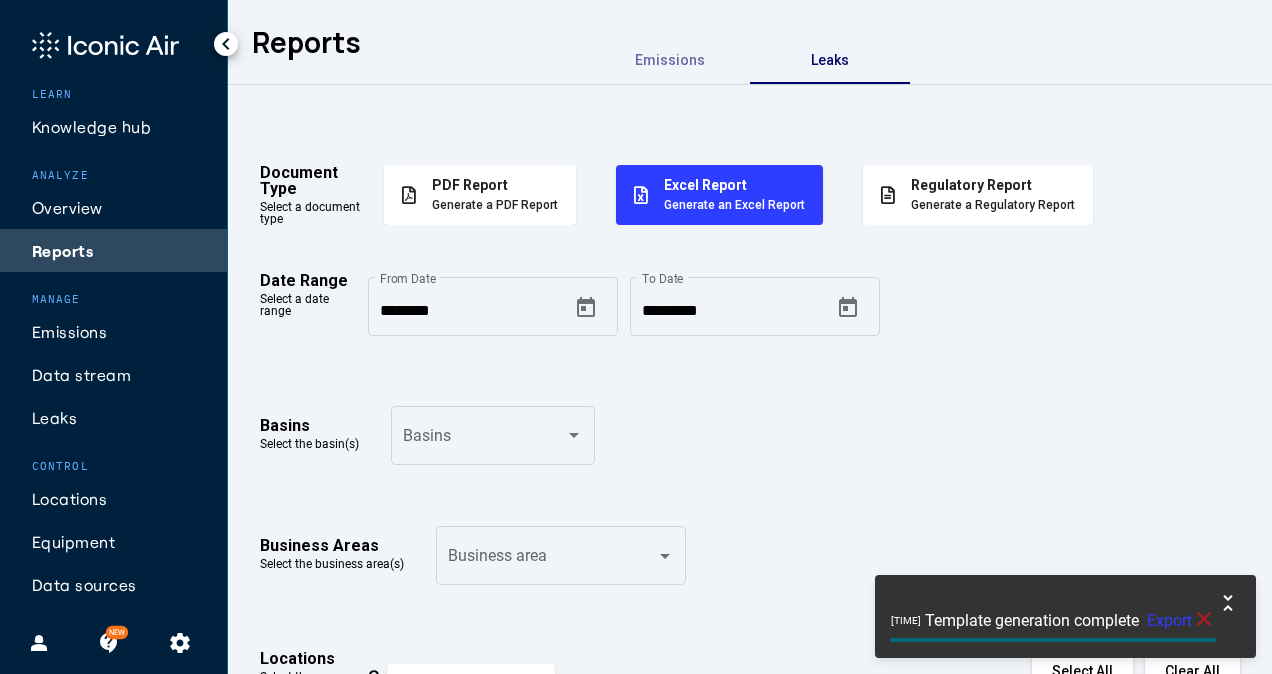 click on "Excel Report" at bounding box center (734, 185) 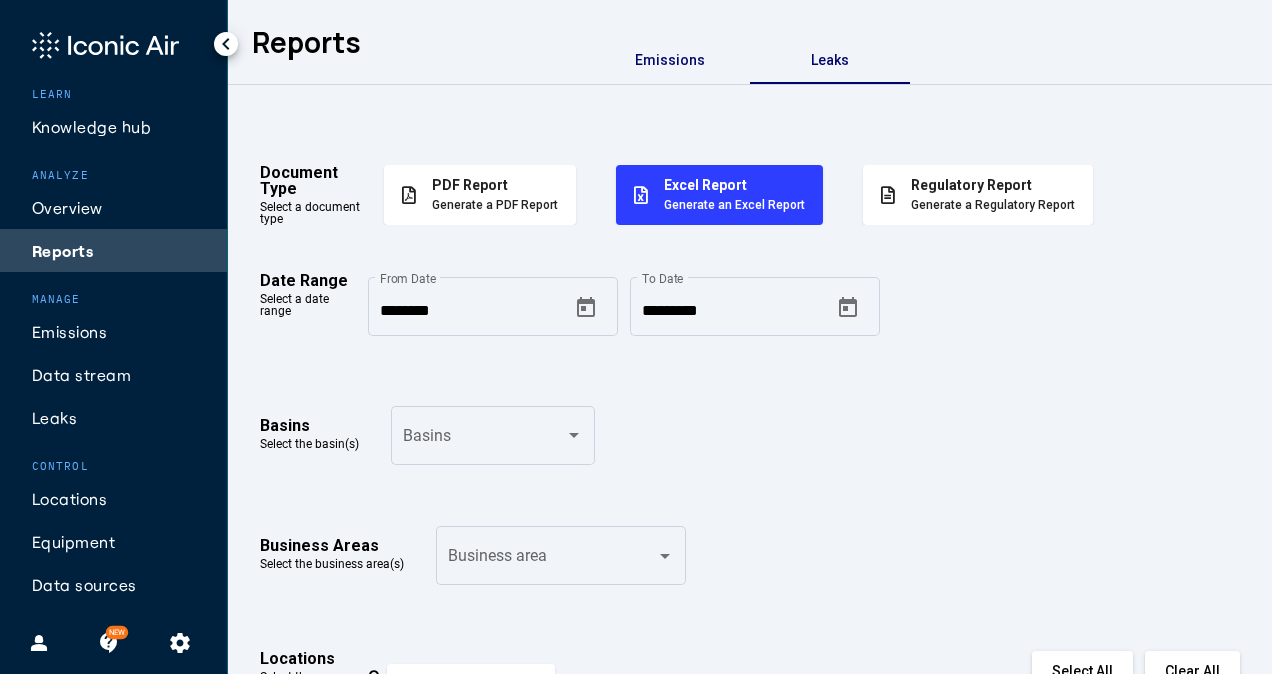 click on "Emissions" at bounding box center [670, 60] 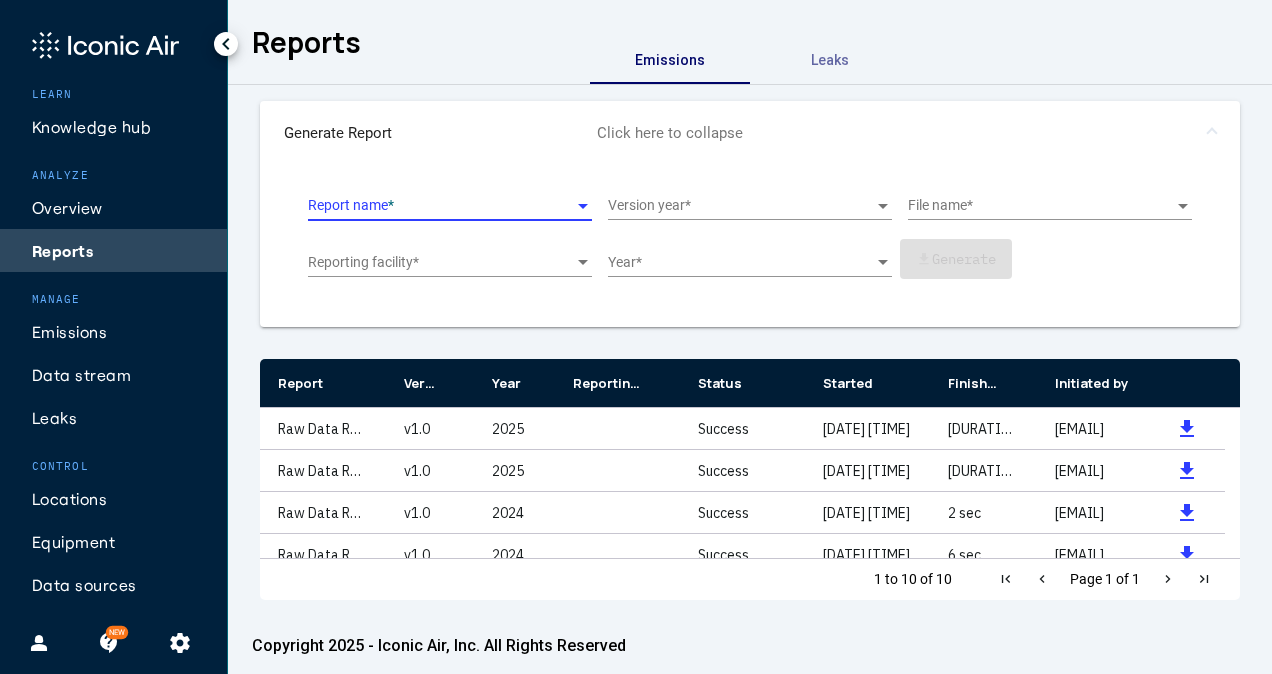 click at bounding box center (442, 206) 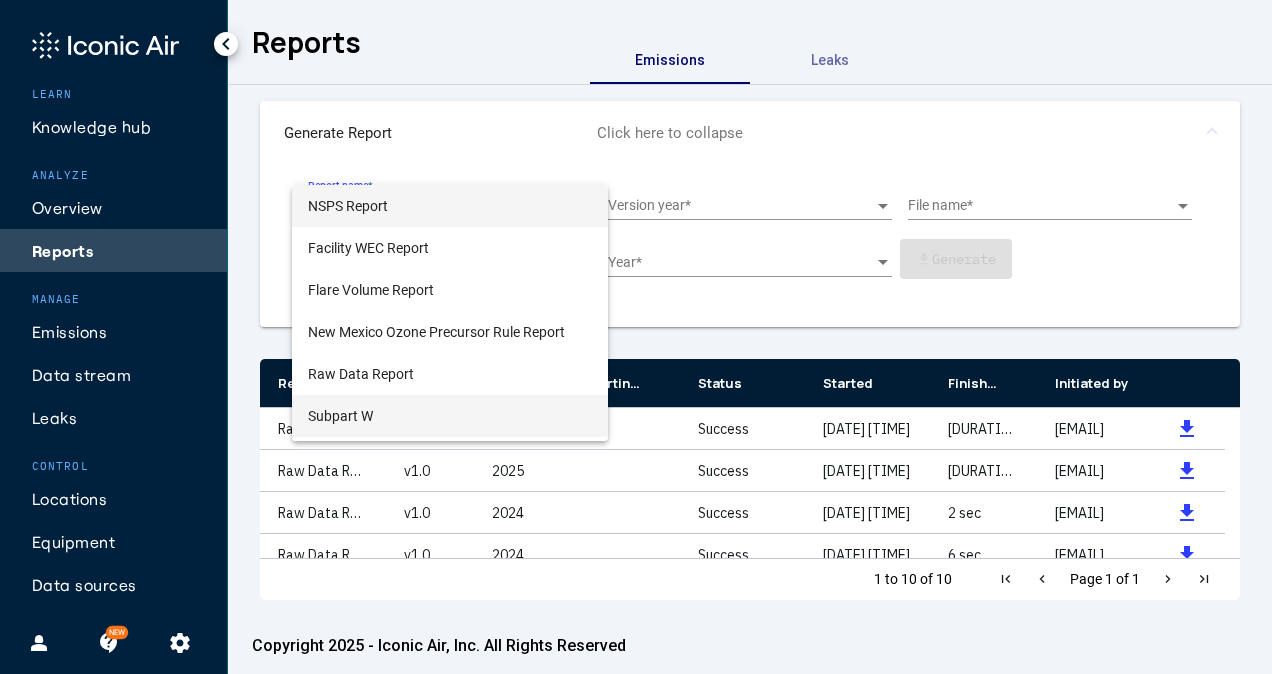 click on "Subpart W" at bounding box center (450, 416) 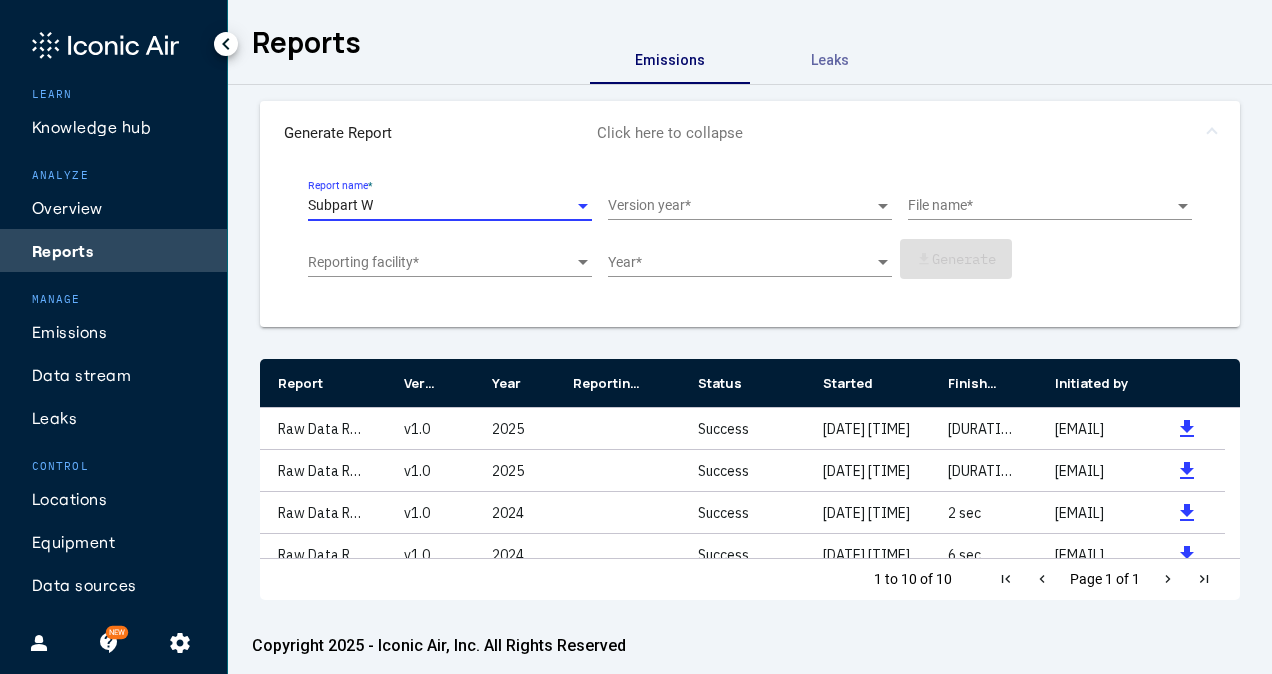 click at bounding box center (742, 206) 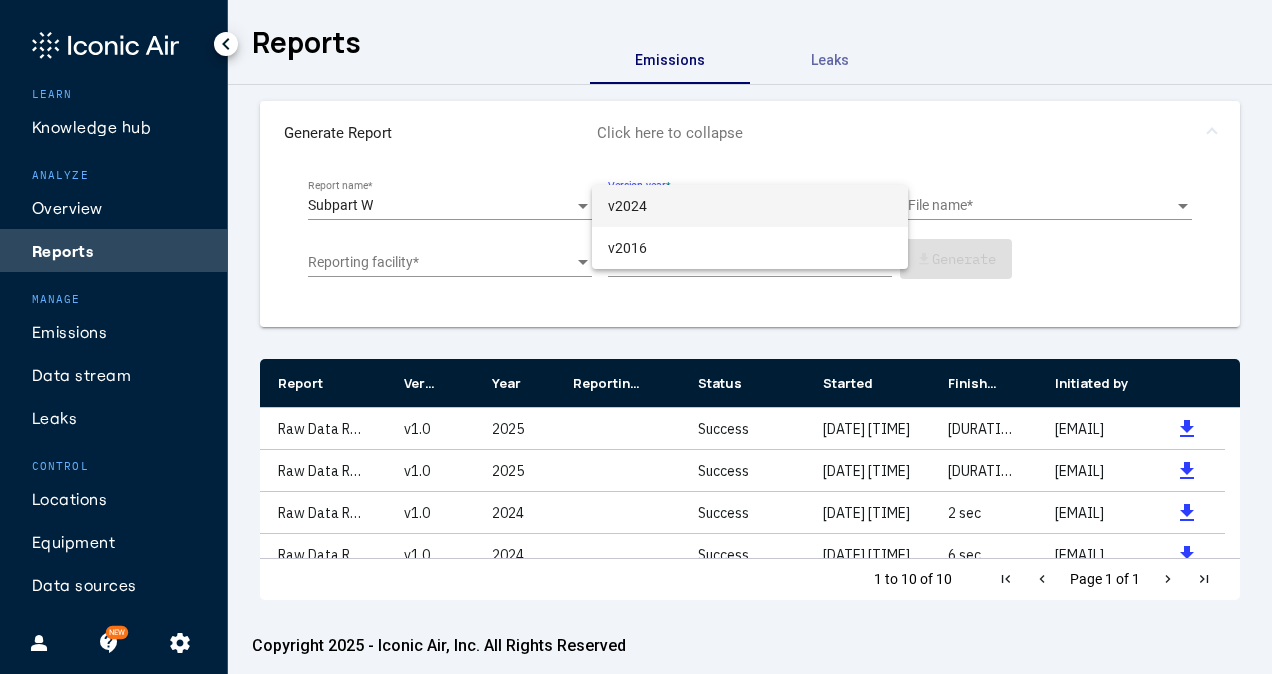 click on "v2024" at bounding box center [750, 206] 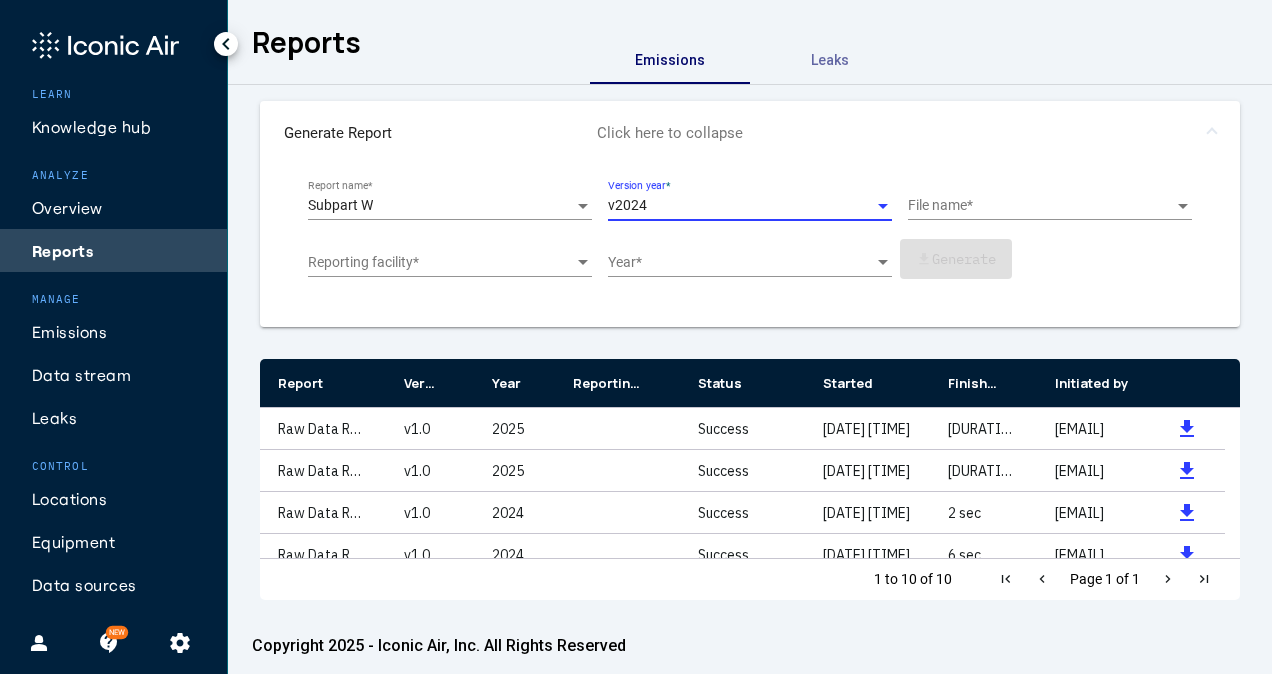 click at bounding box center [1042, 206] 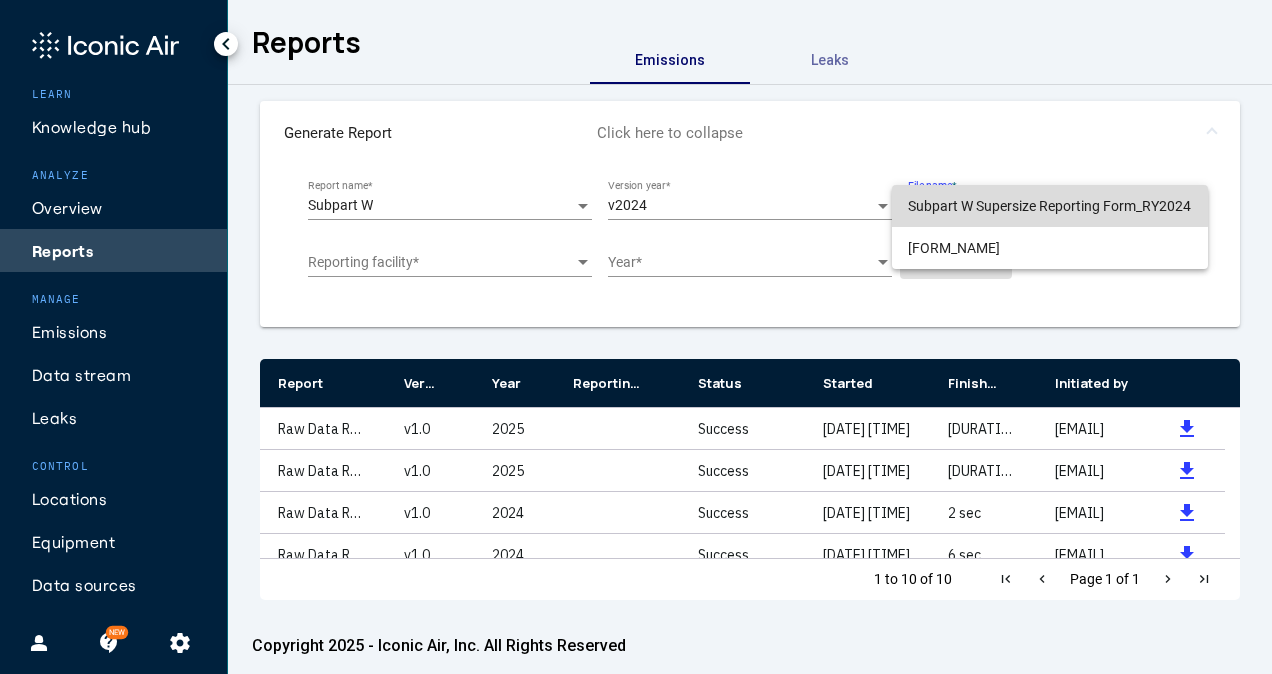 click on "Subpart W Supersize Reporting Form_RY2024" at bounding box center [1050, 206] 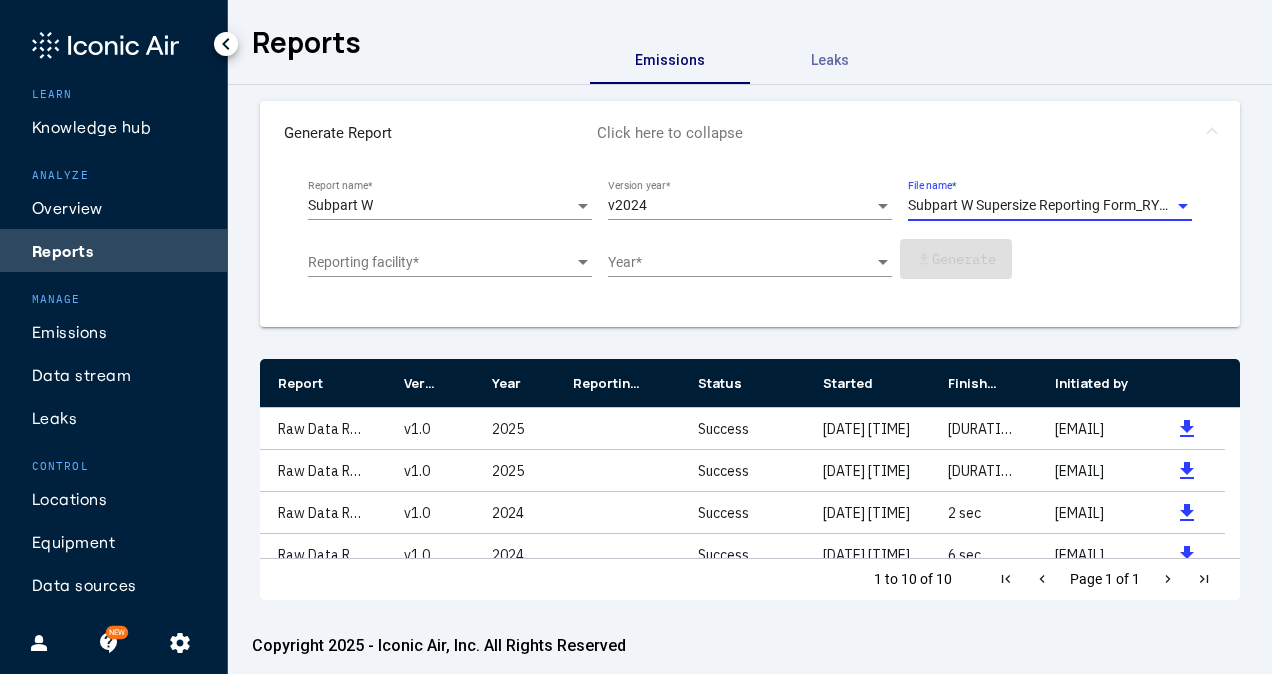 click at bounding box center (742, 263) 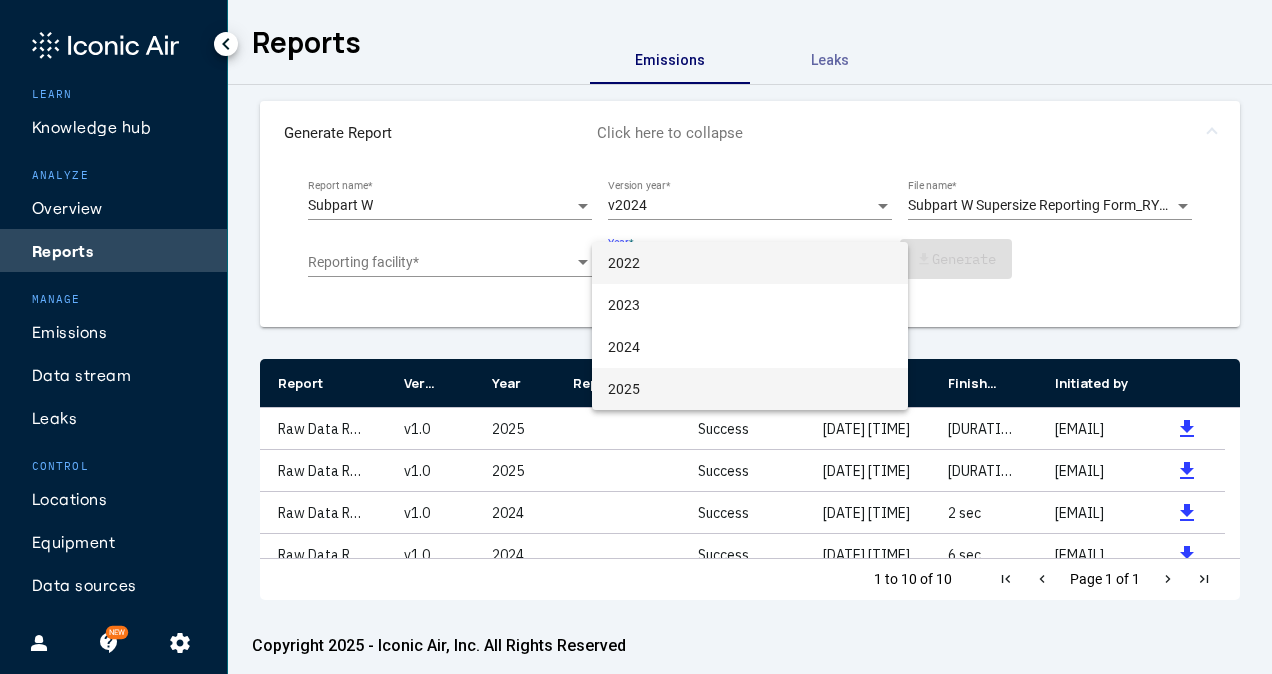click on "2025" at bounding box center [750, 389] 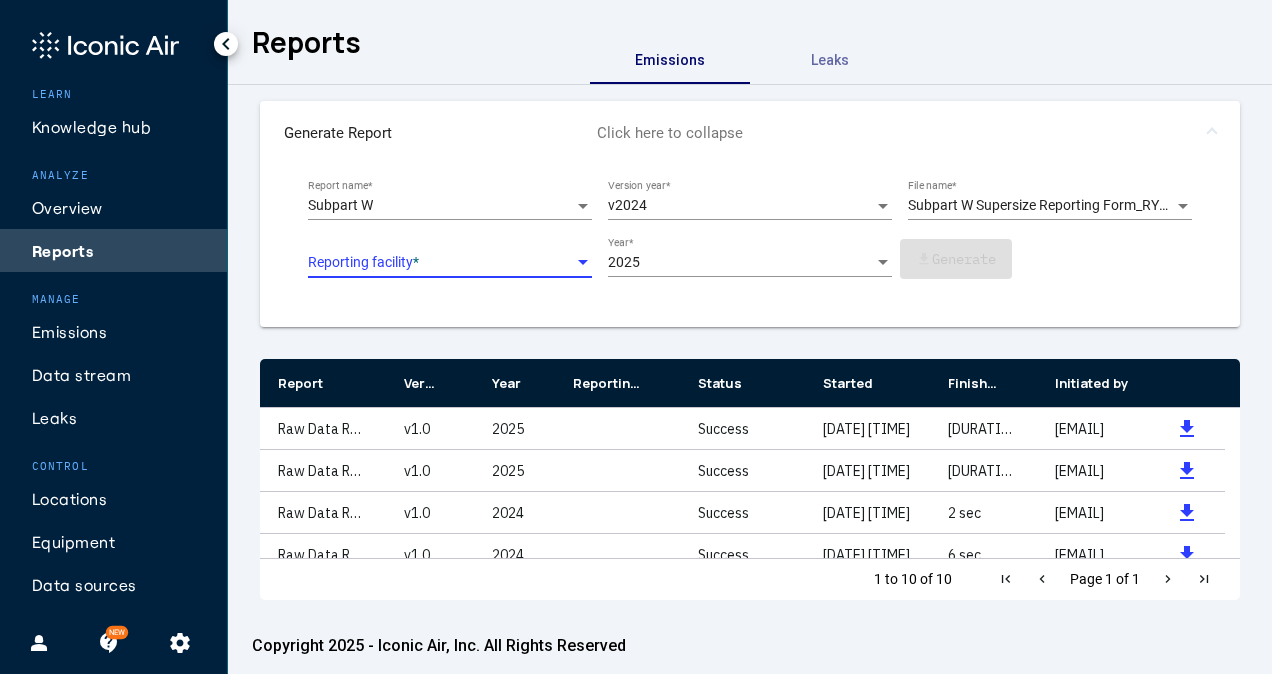click at bounding box center [442, 263] 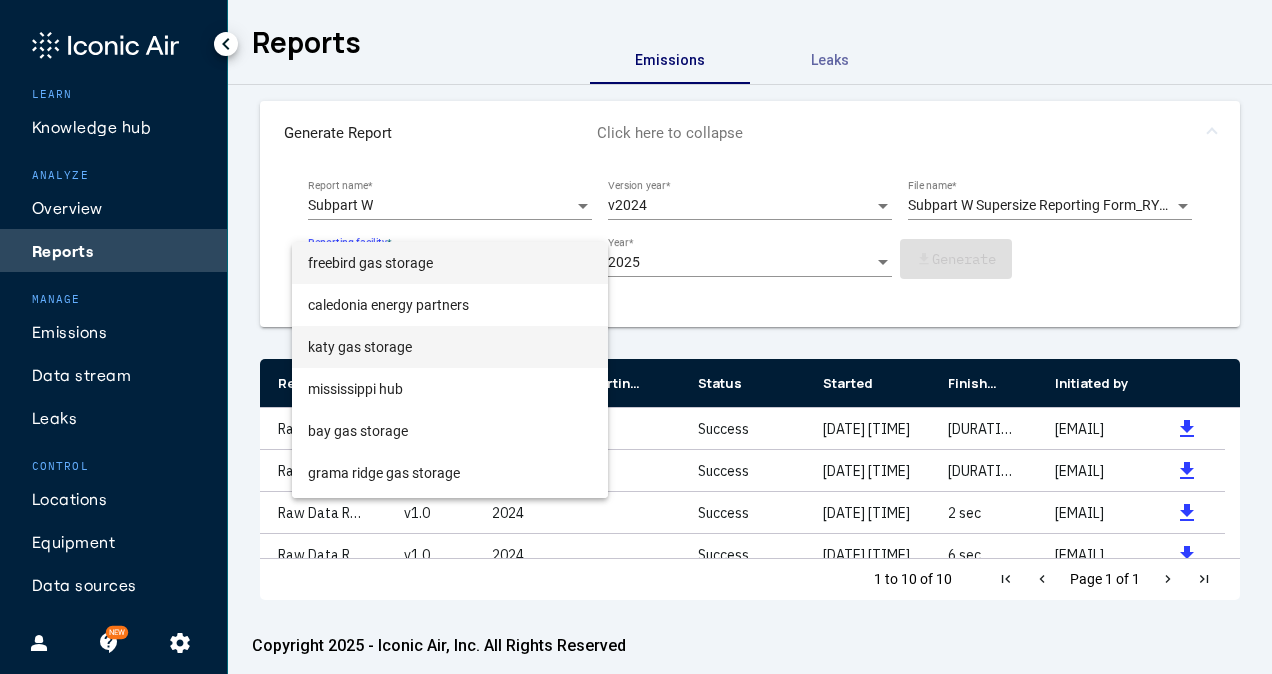 scroll, scrollTop: 38, scrollLeft: 0, axis: vertical 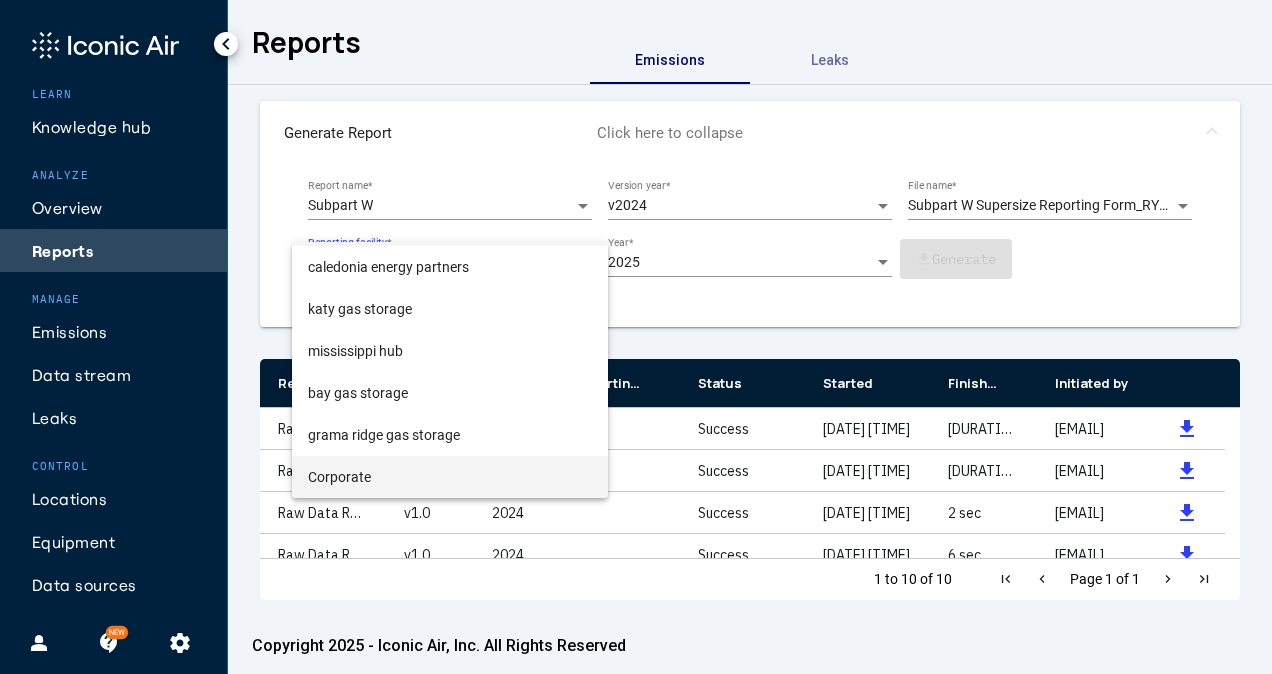 click on "Corporate" at bounding box center (450, 477) 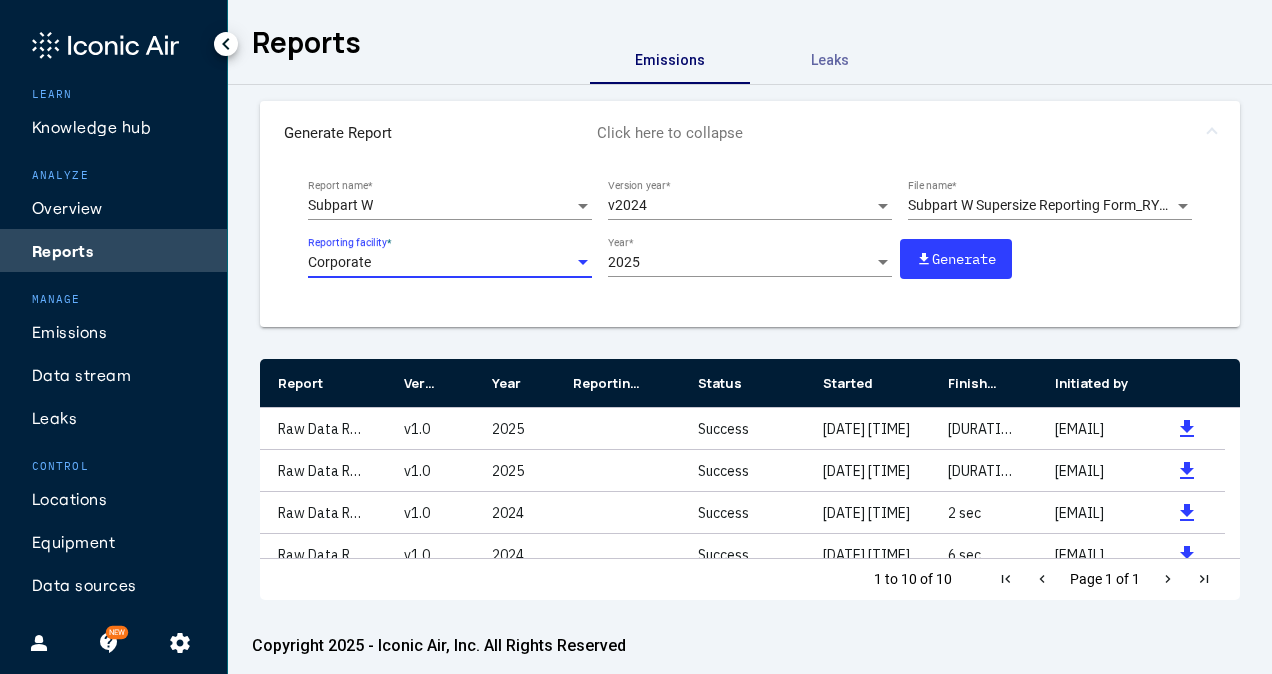 click on "Corporate Reporting facility  *" at bounding box center (450, 257) 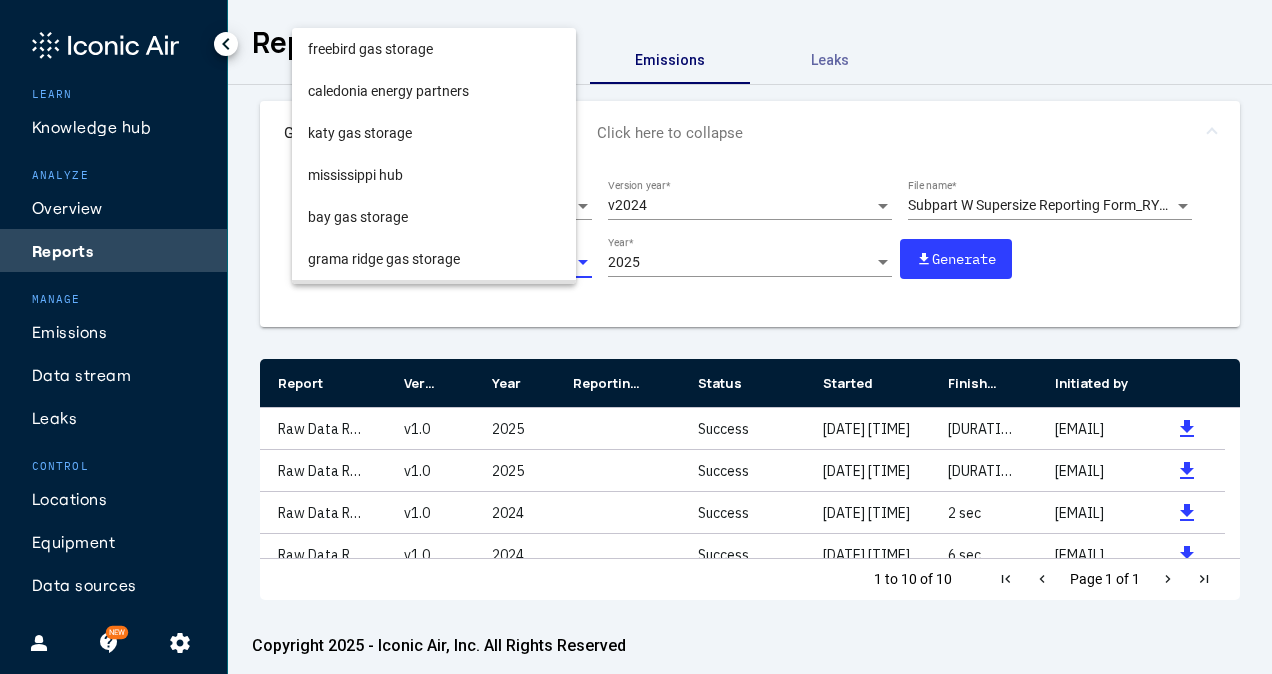 scroll, scrollTop: 38, scrollLeft: 0, axis: vertical 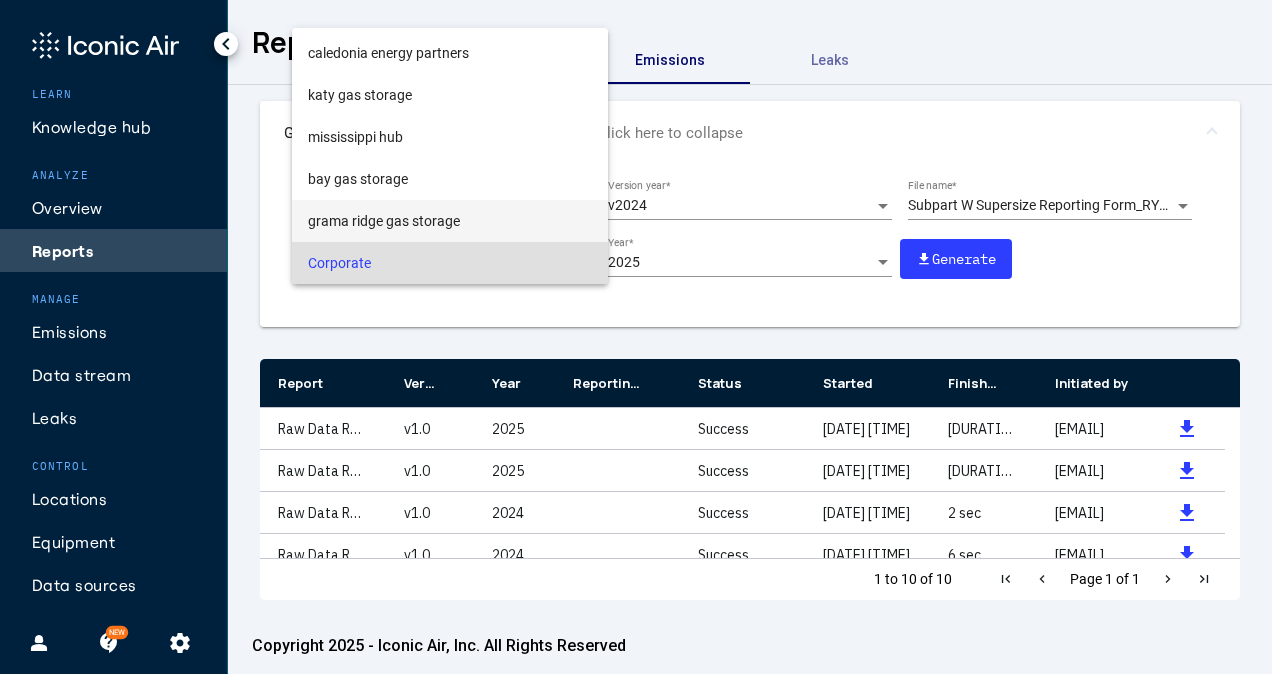 click on "grama ridge gas storage" at bounding box center (450, 221) 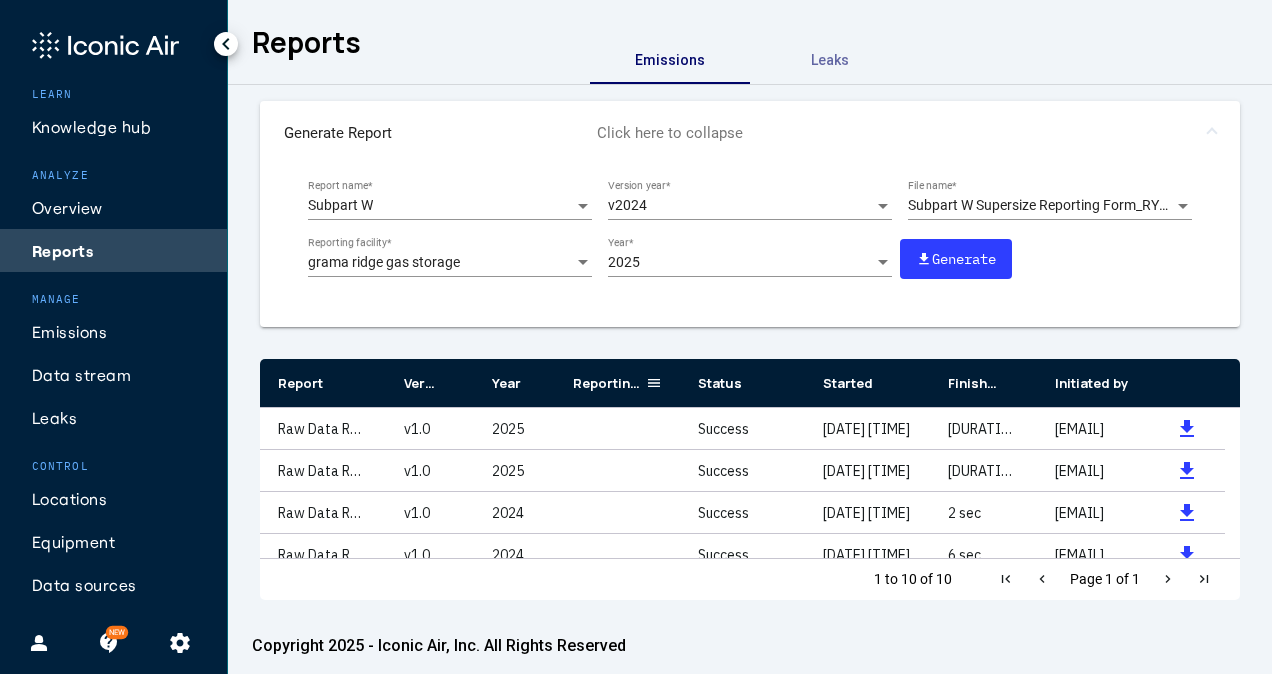click on "Reporting facility" 